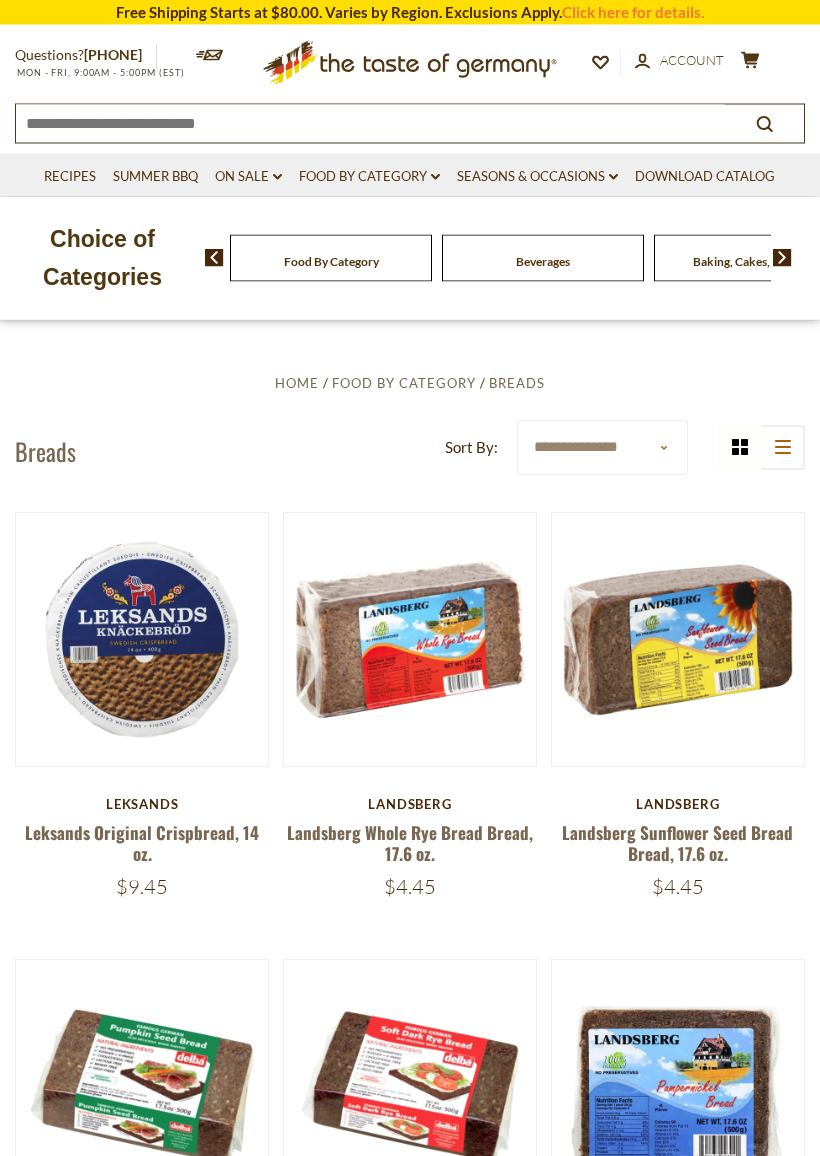 scroll, scrollTop: 239, scrollLeft: 0, axis: vertical 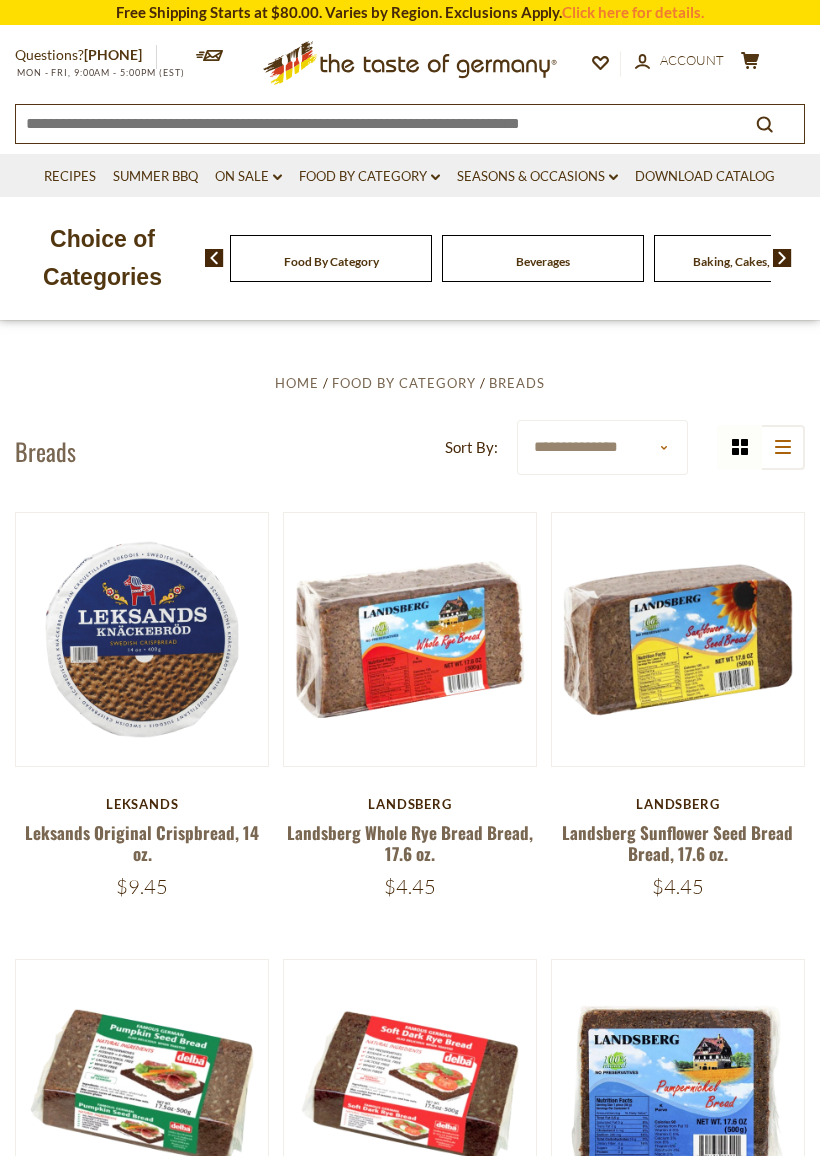 click on "Quick View" at bounding box center (677, 313) 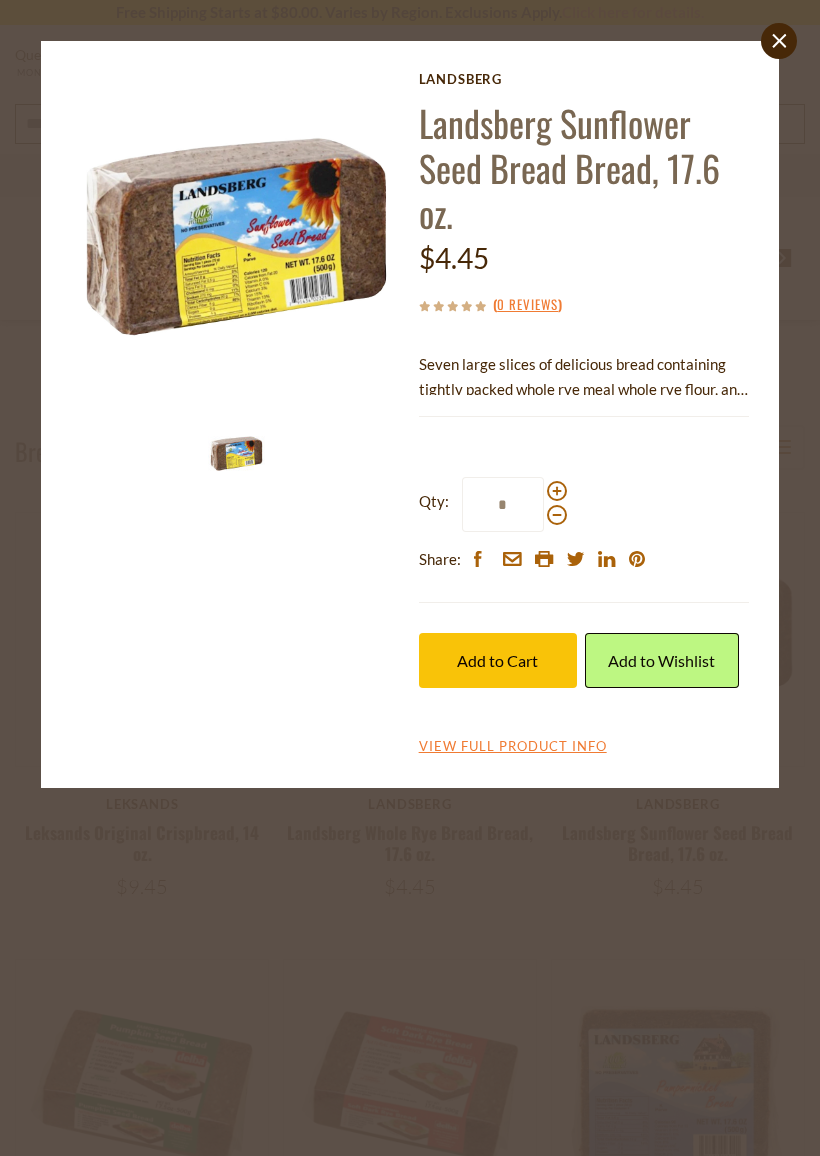 click on "Add to Cart" at bounding box center [497, 660] 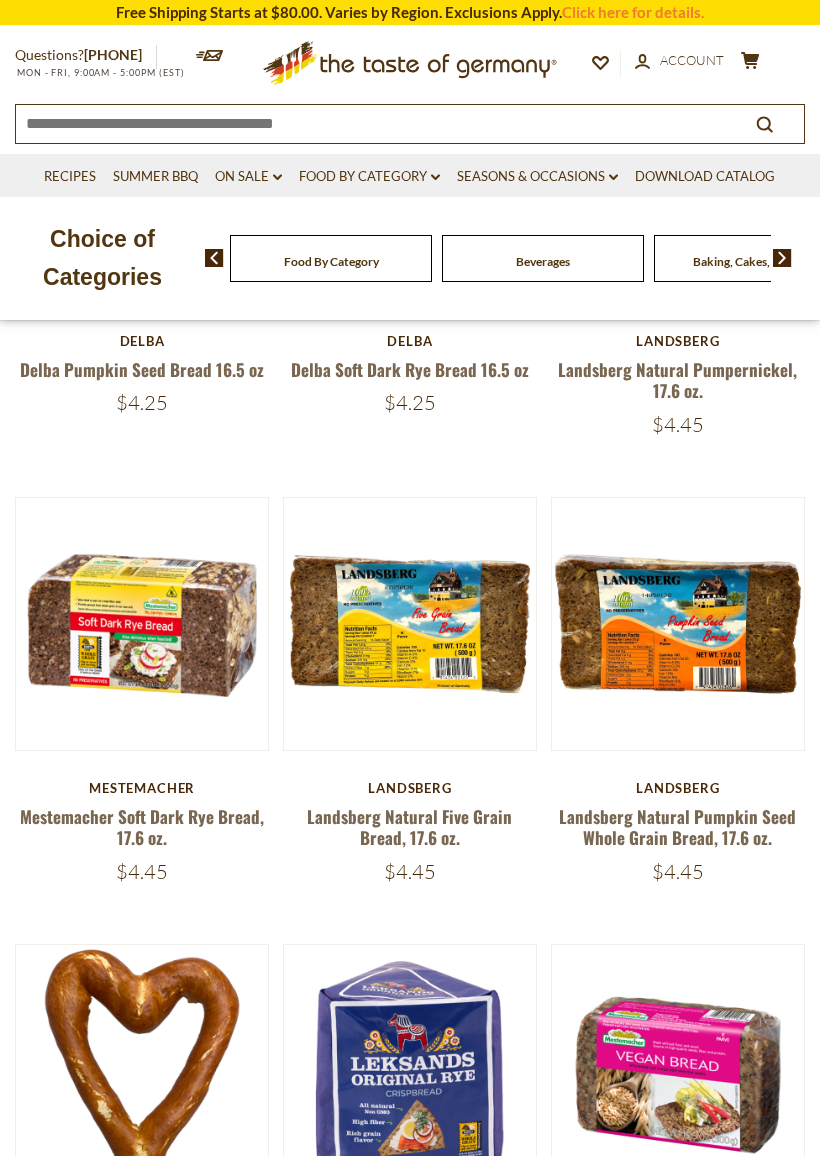 scroll, scrollTop: 1151, scrollLeft: 0, axis: vertical 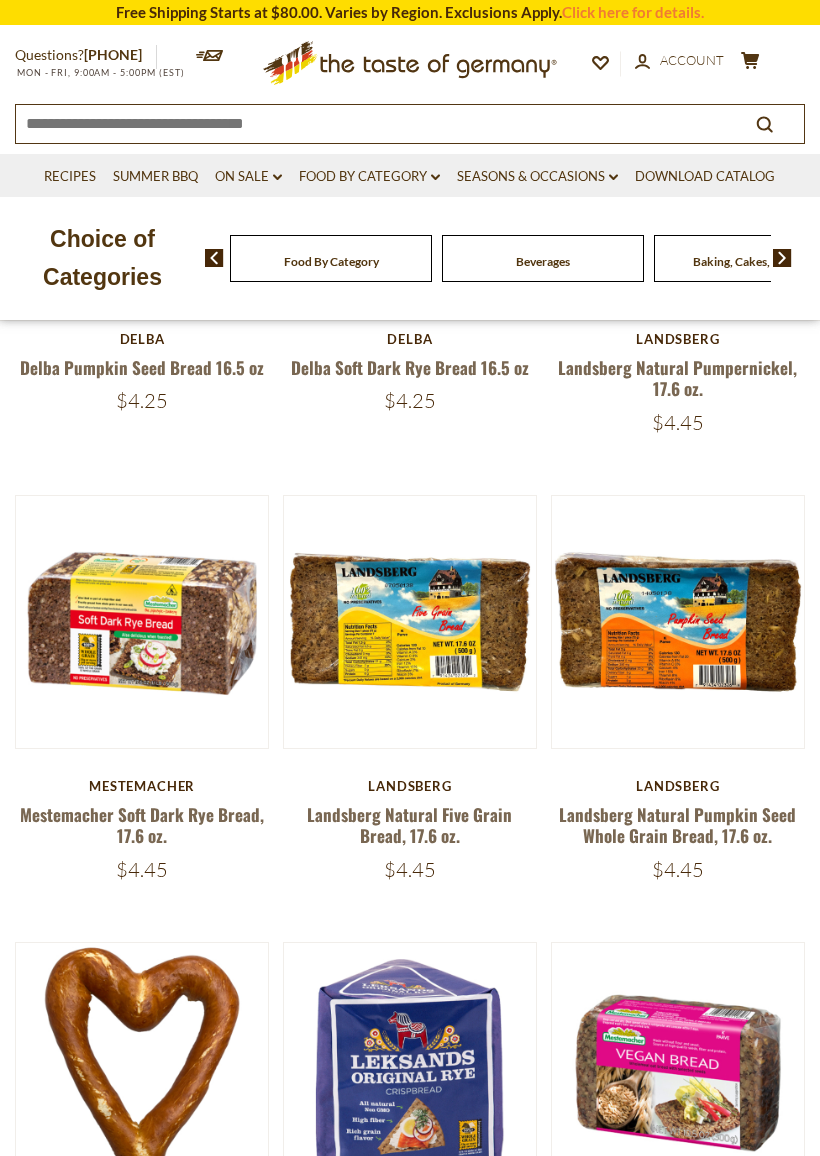 click at bounding box center (410, 622) 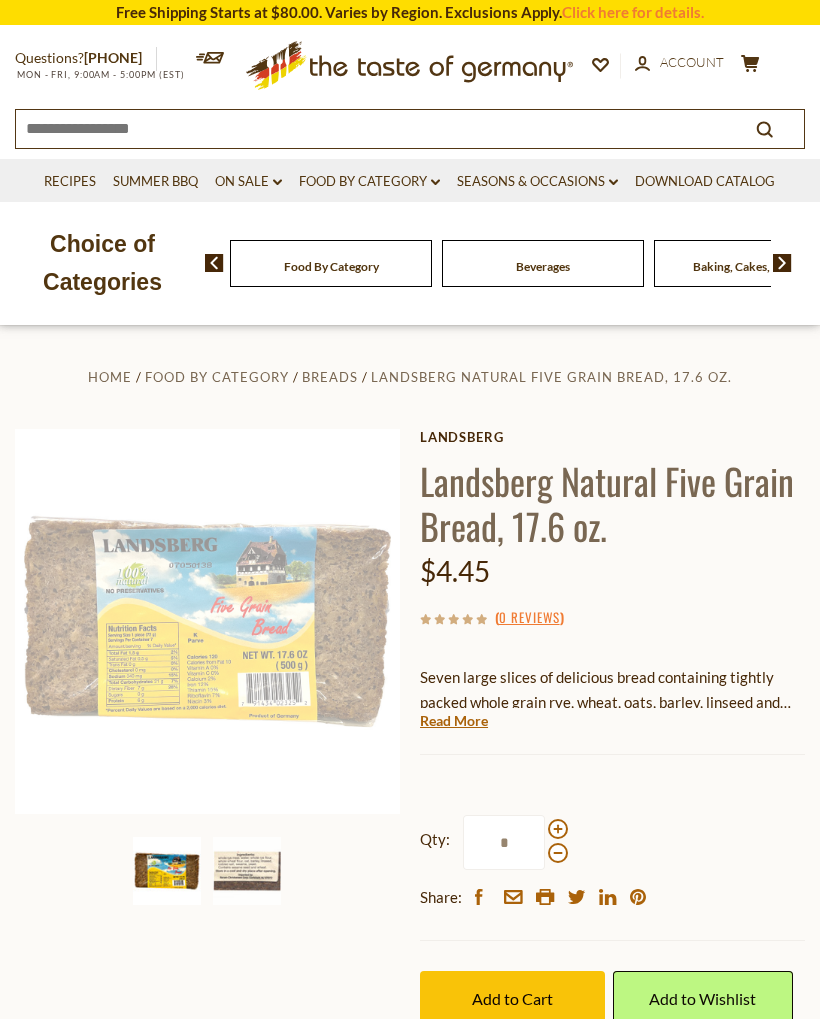 scroll, scrollTop: 0, scrollLeft: 0, axis: both 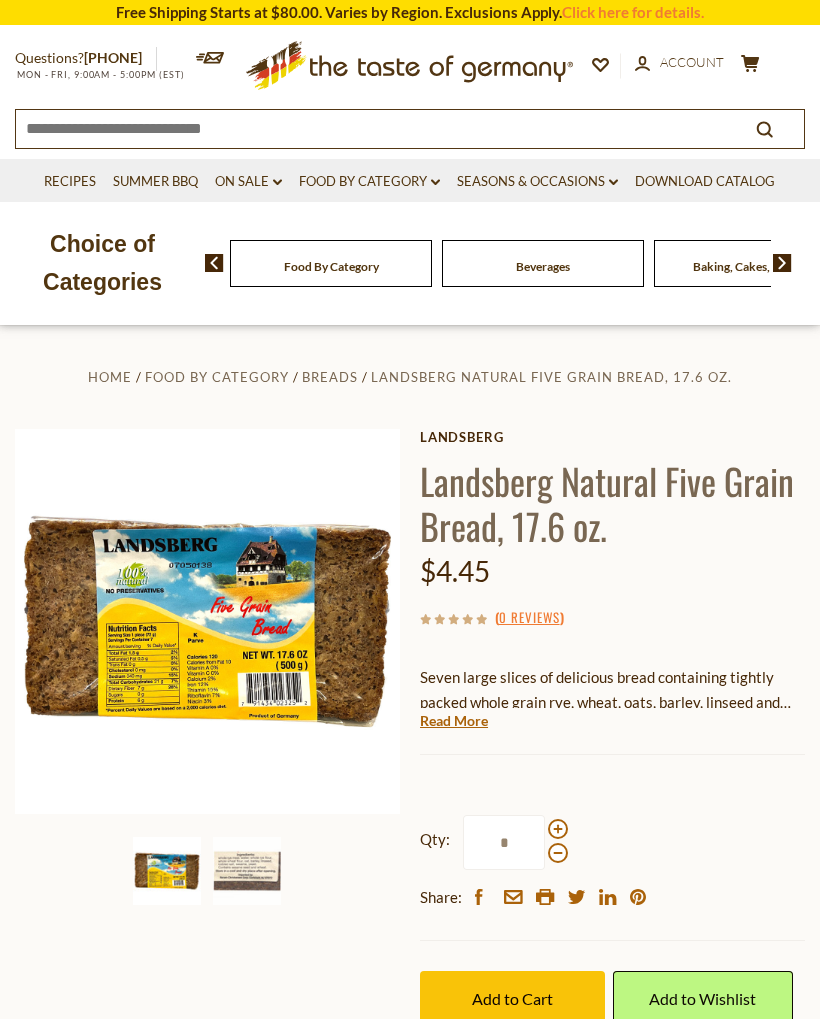 click on "Add to Cart" at bounding box center [512, 998] 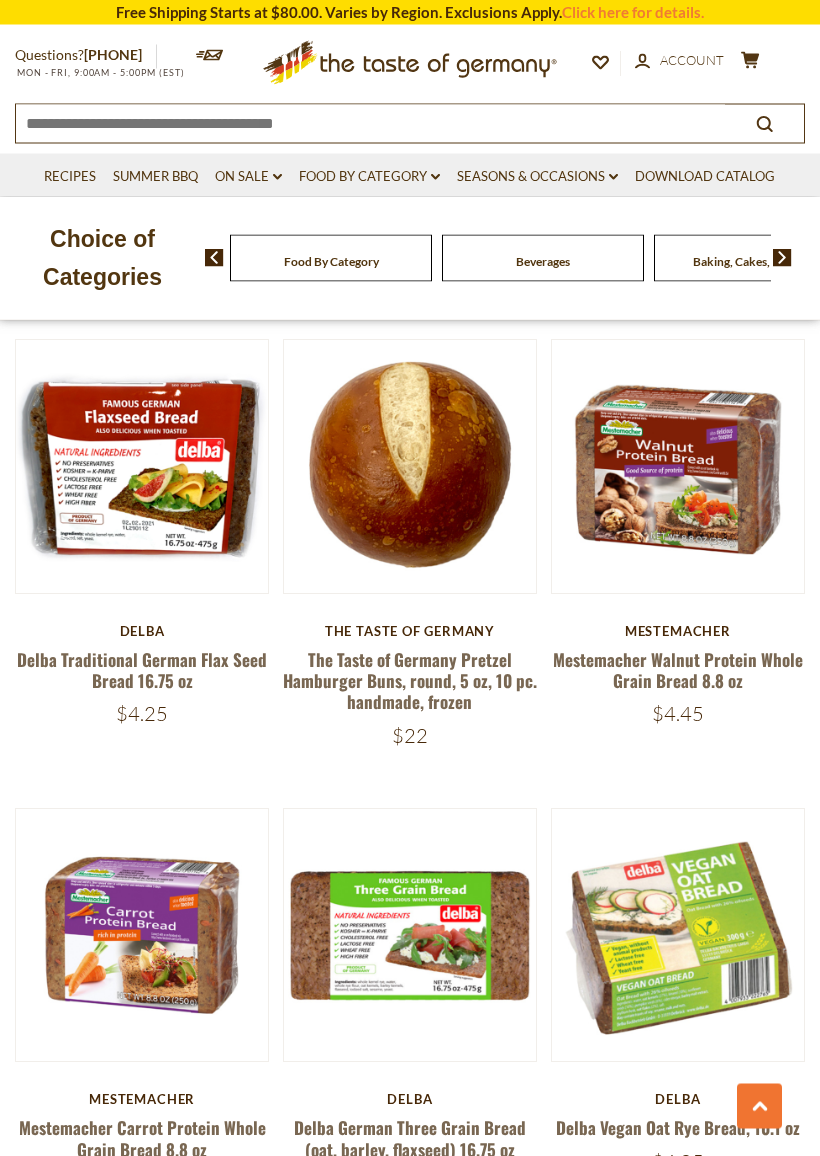 scroll, scrollTop: 3096, scrollLeft: 0, axis: vertical 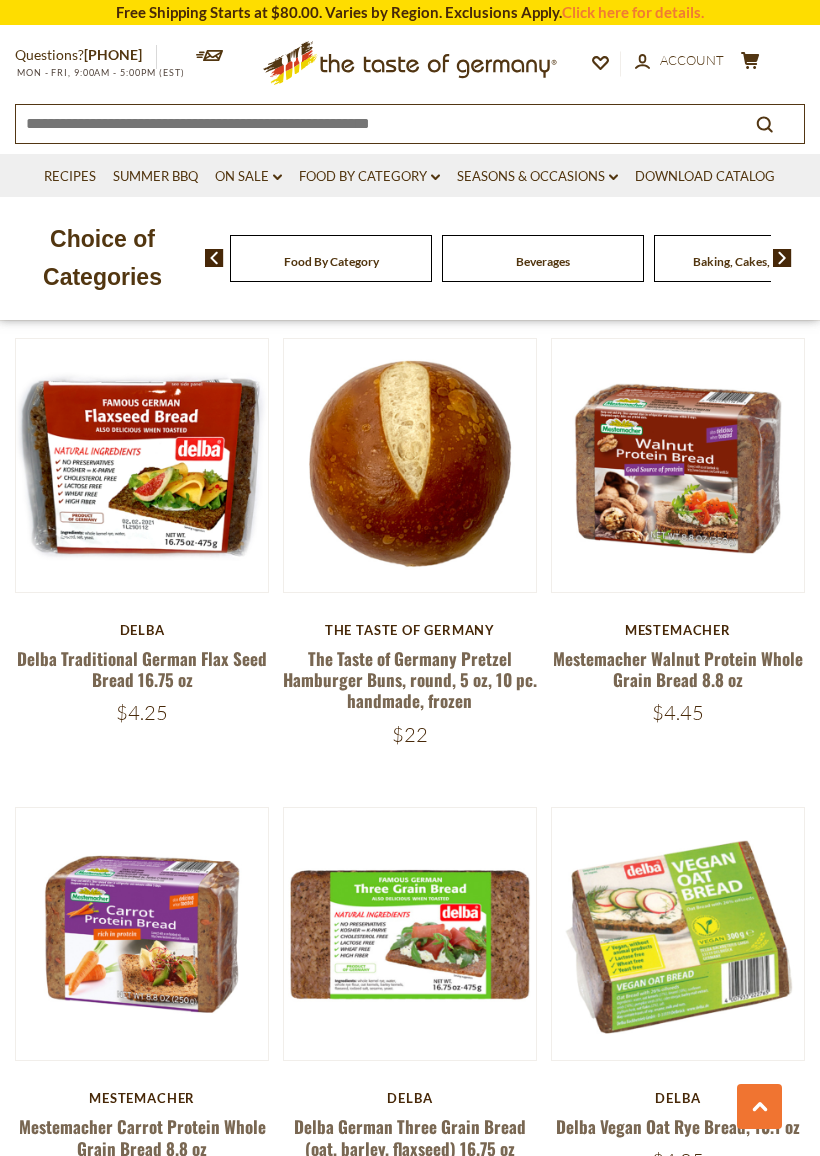 click on "Quick View" at bounding box center (677, 139) 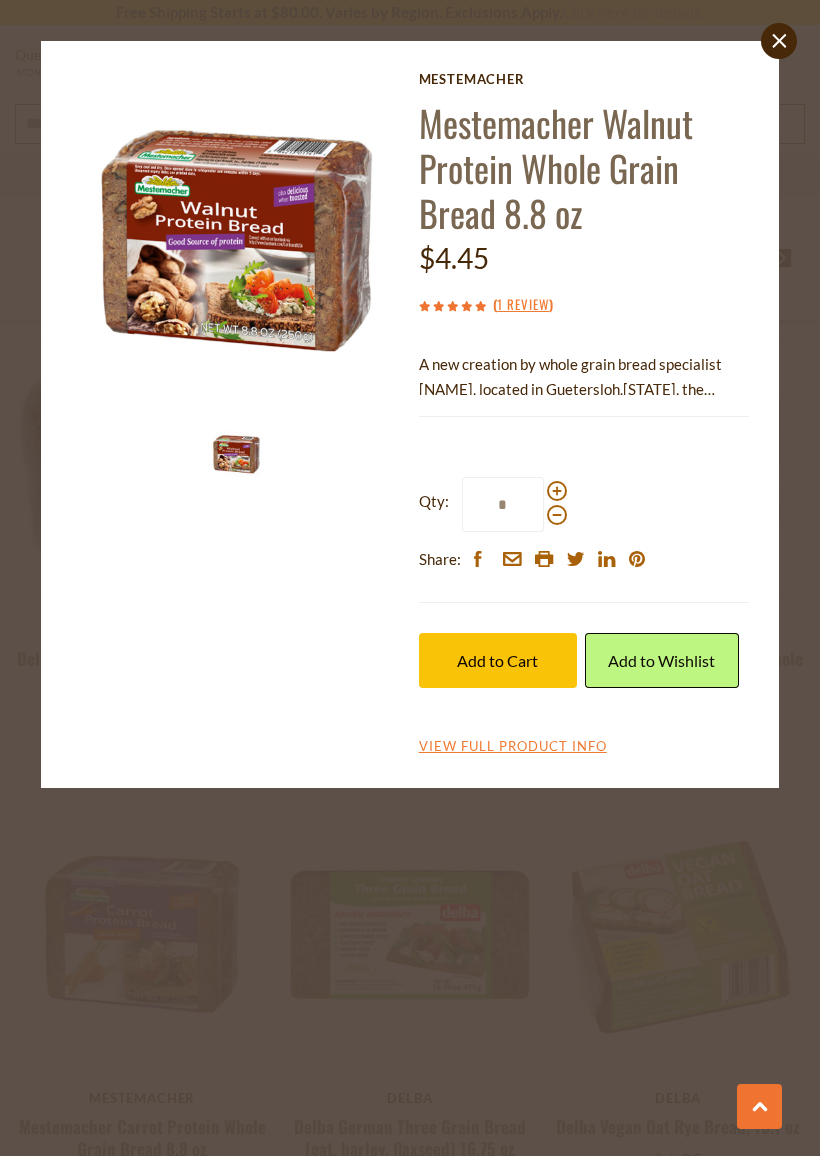 click on "Add to Cart" at bounding box center [497, 660] 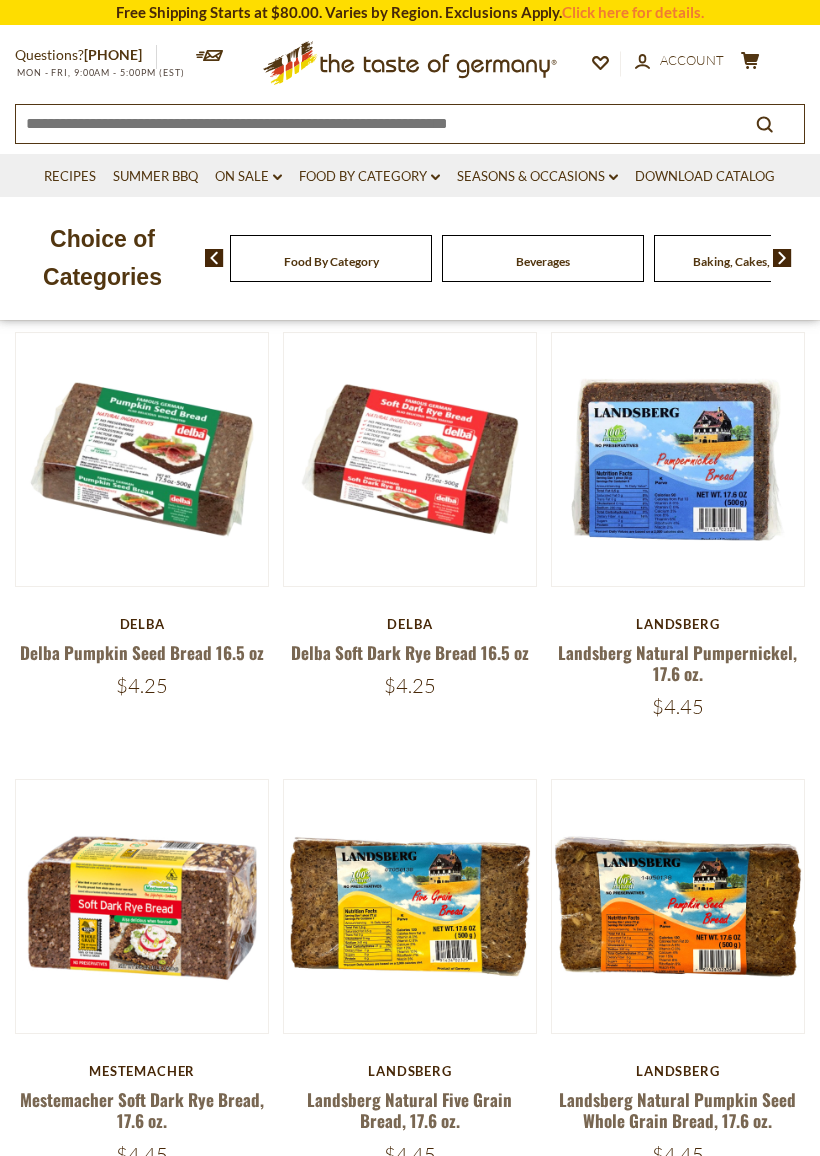 scroll, scrollTop: 886, scrollLeft: 0, axis: vertical 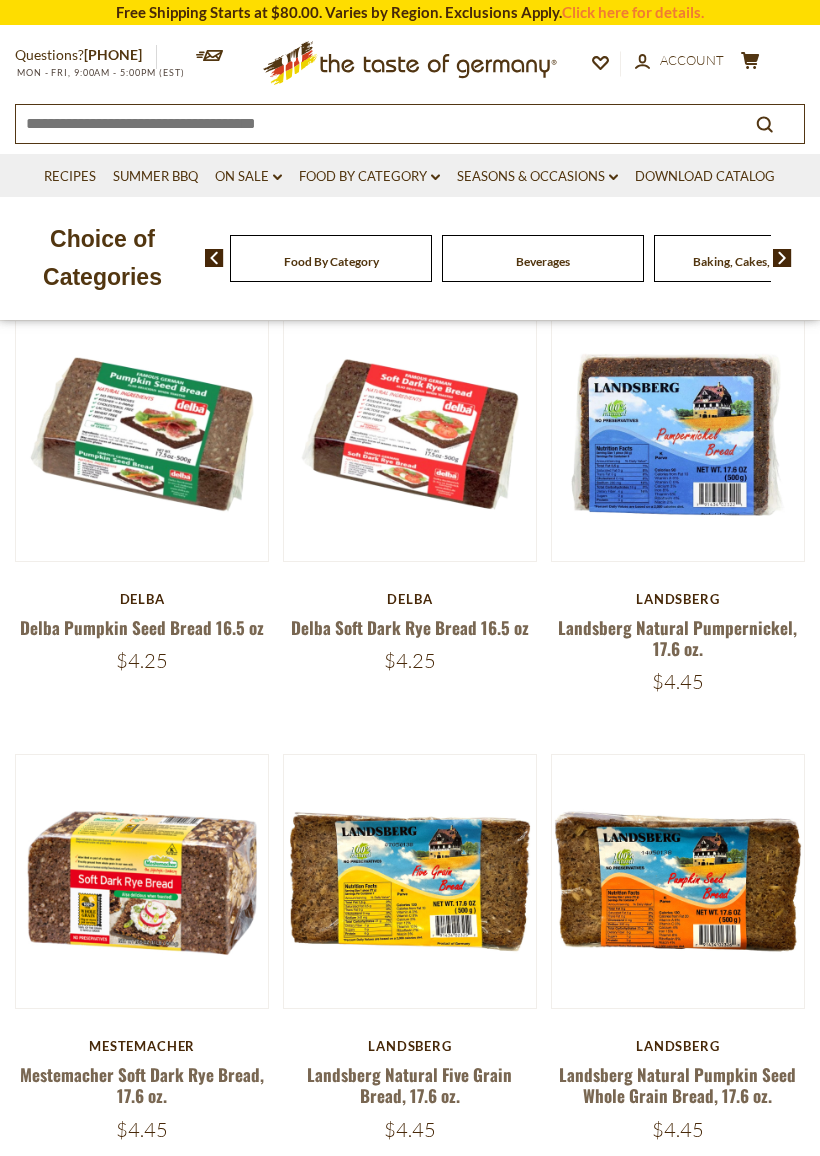 click on "Quick View" at bounding box center [677, 108] 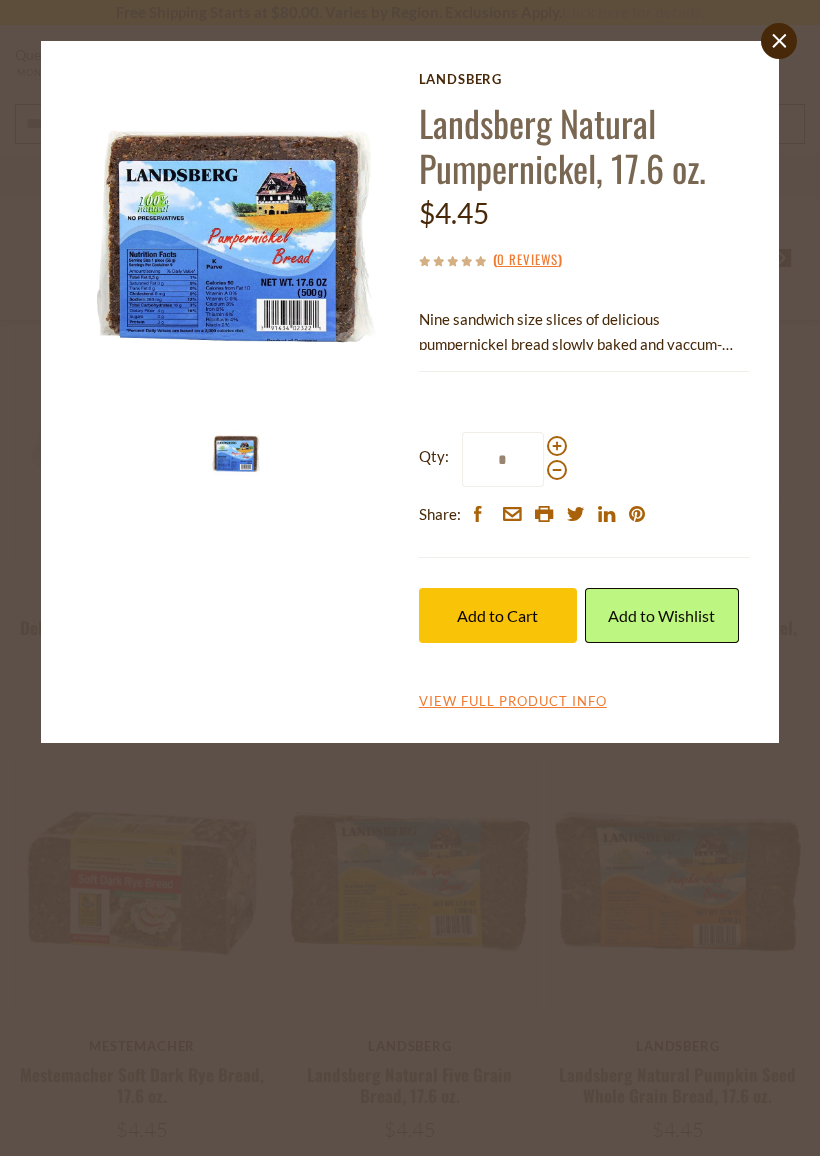 click on "Add to Cart" at bounding box center (497, 615) 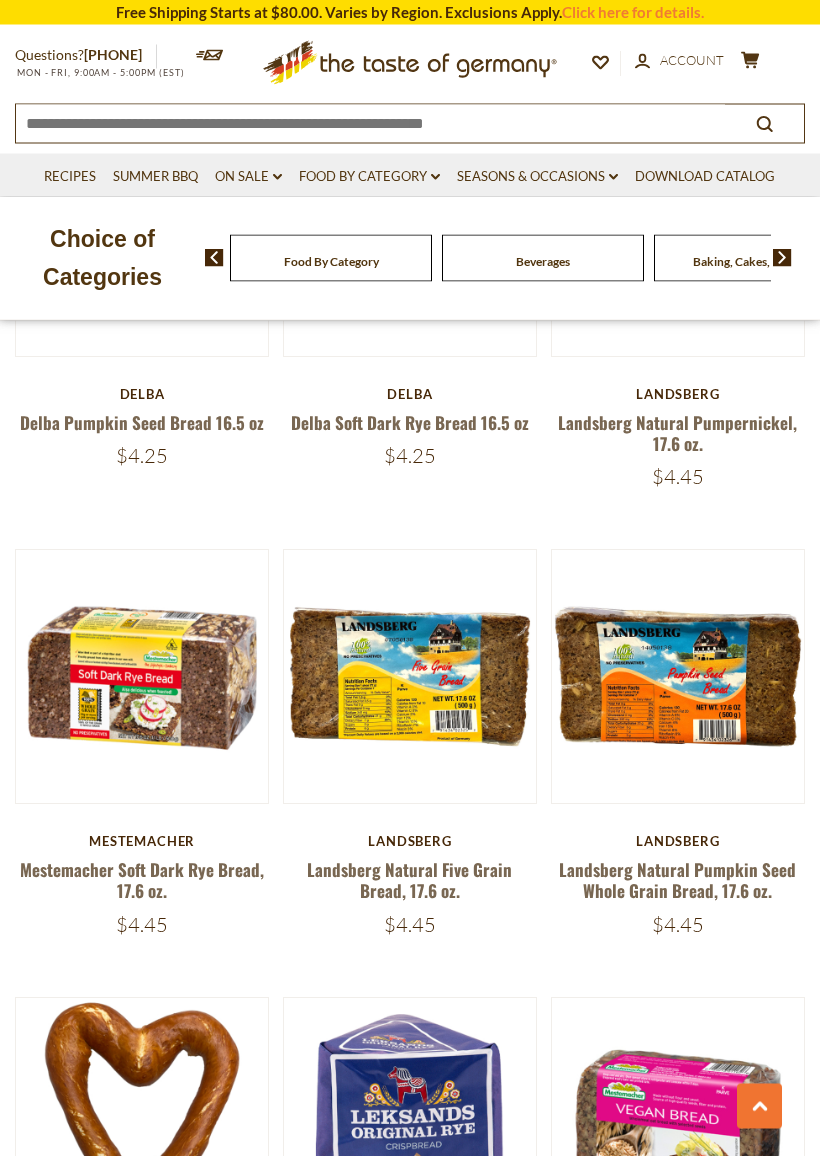 scroll, scrollTop: 1093, scrollLeft: 0, axis: vertical 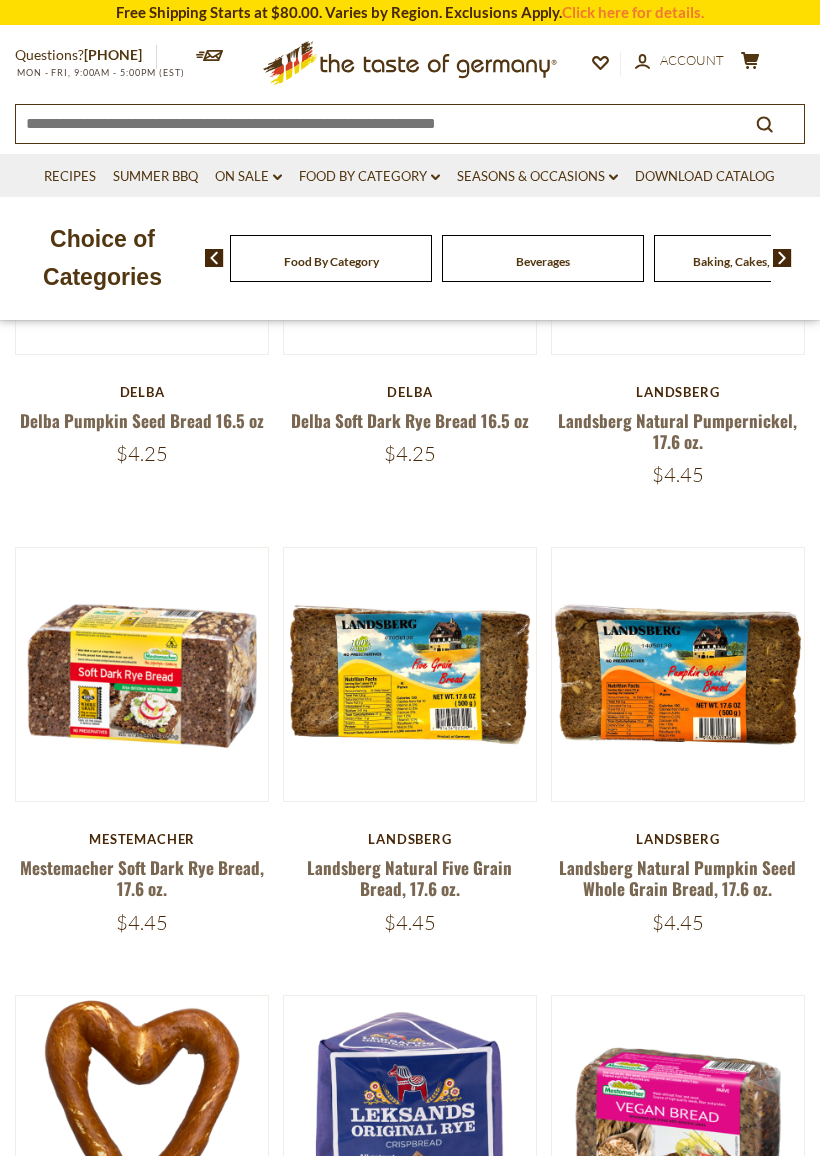 click on "Quick View" at bounding box center [677, 349] 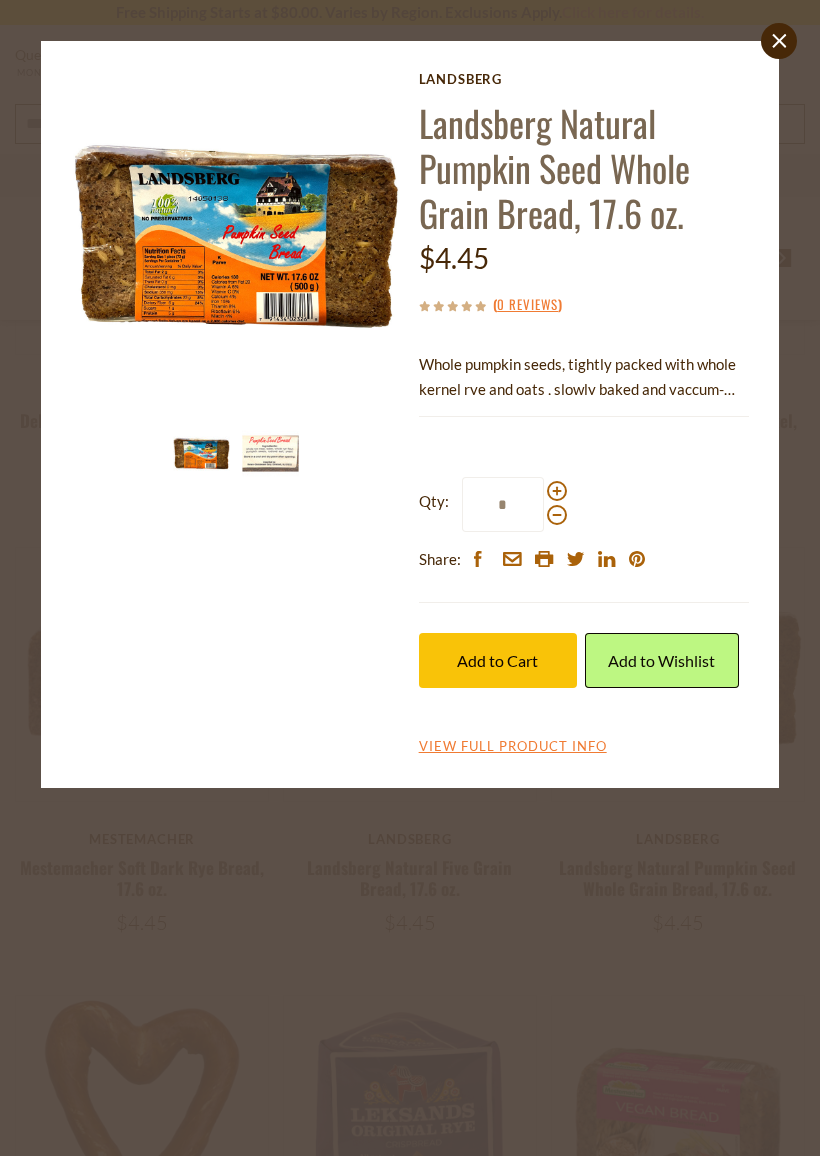 click on "Add to Cart" at bounding box center [497, 660] 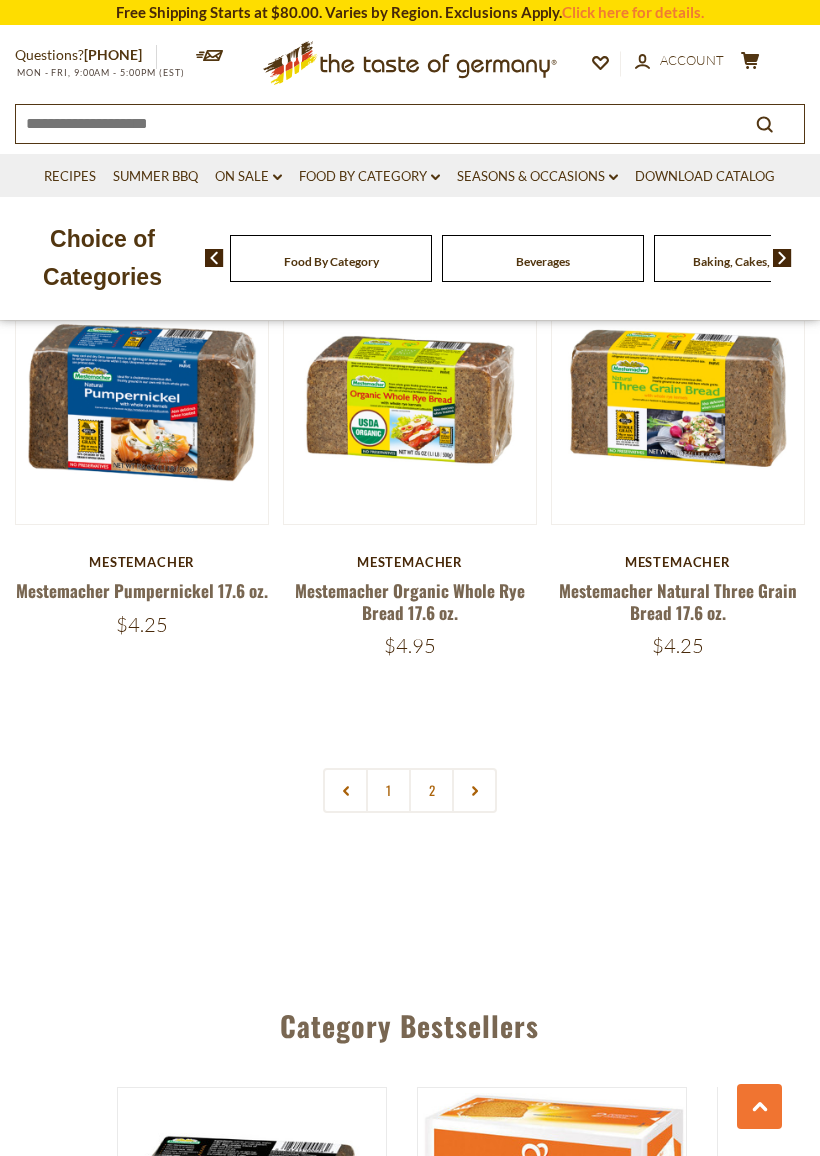 scroll, scrollTop: 5459, scrollLeft: 0, axis: vertical 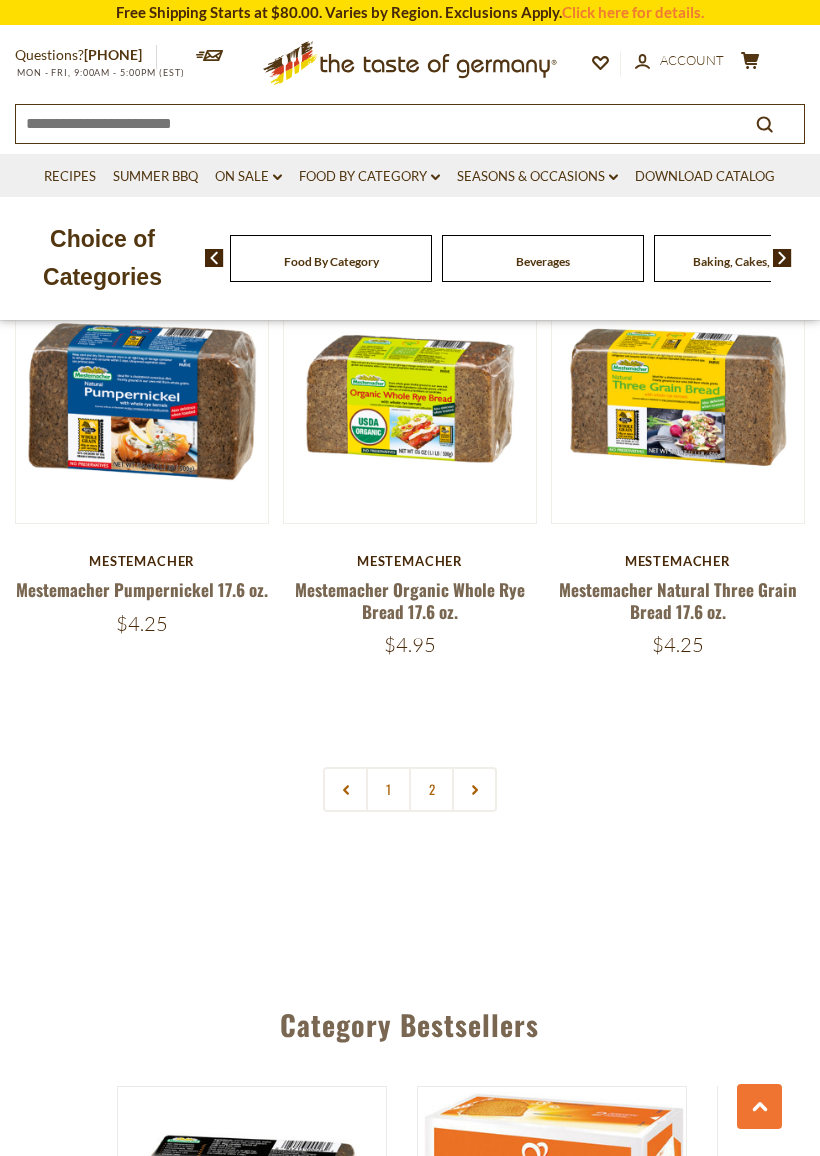 click 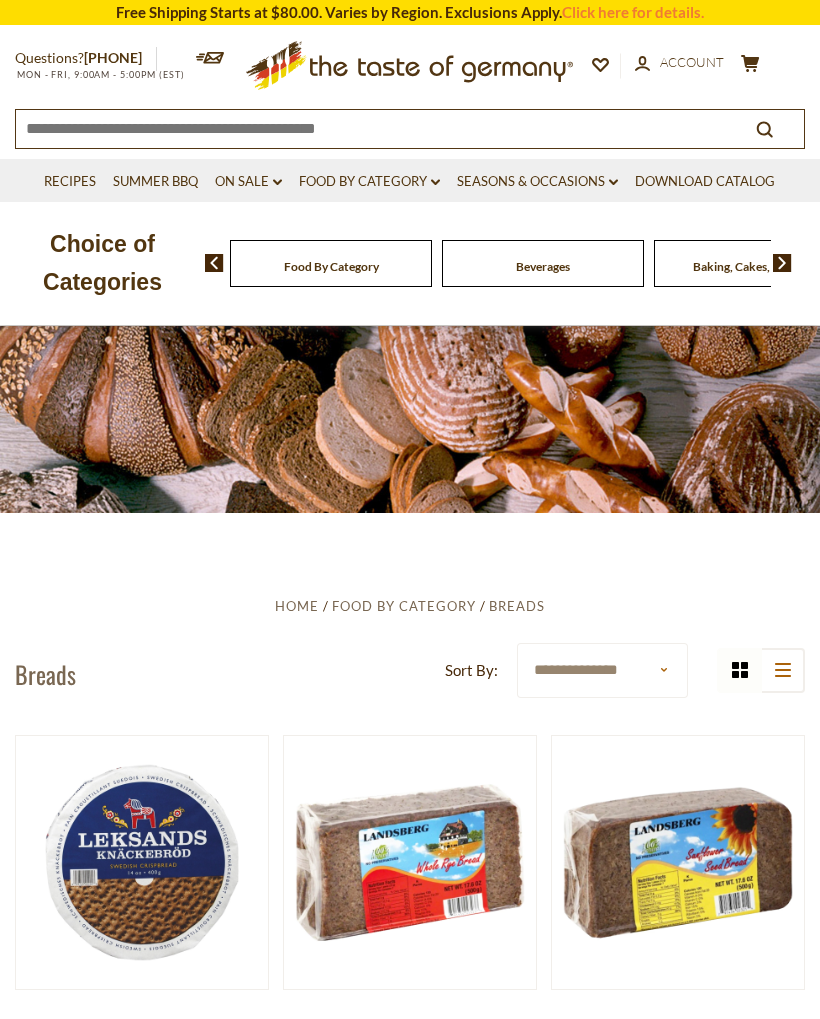 scroll, scrollTop: 0, scrollLeft: 0, axis: both 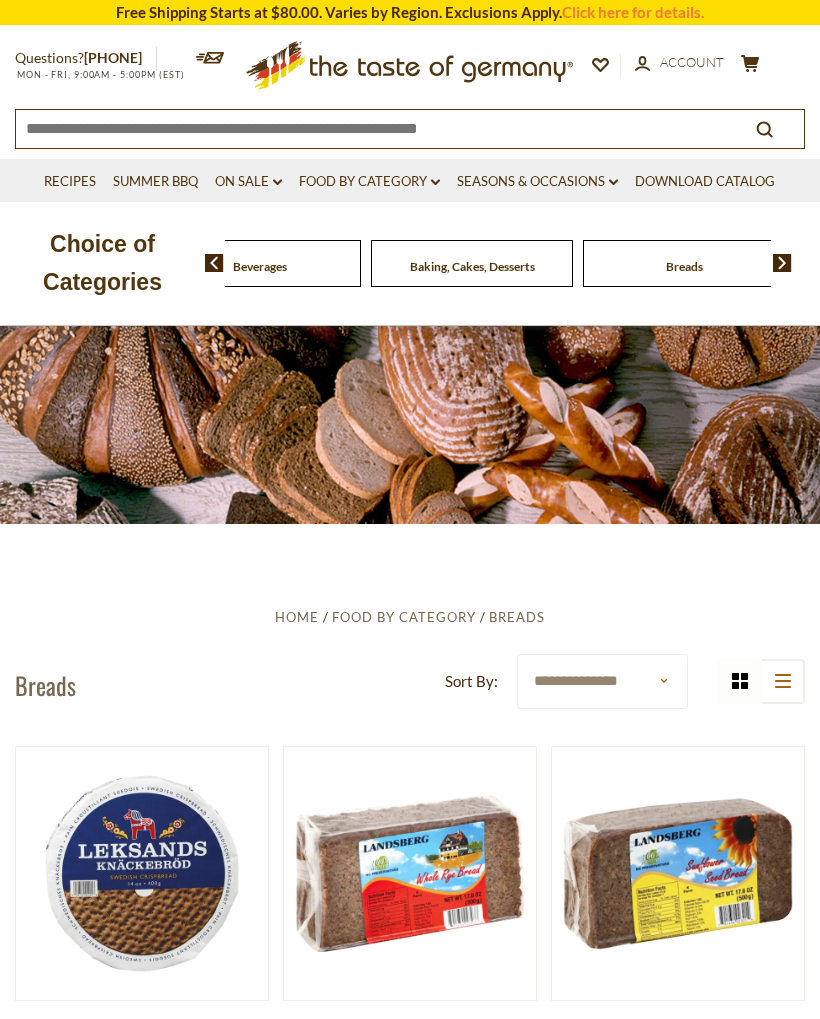 click on "Food By Category" at bounding box center [48, 263] 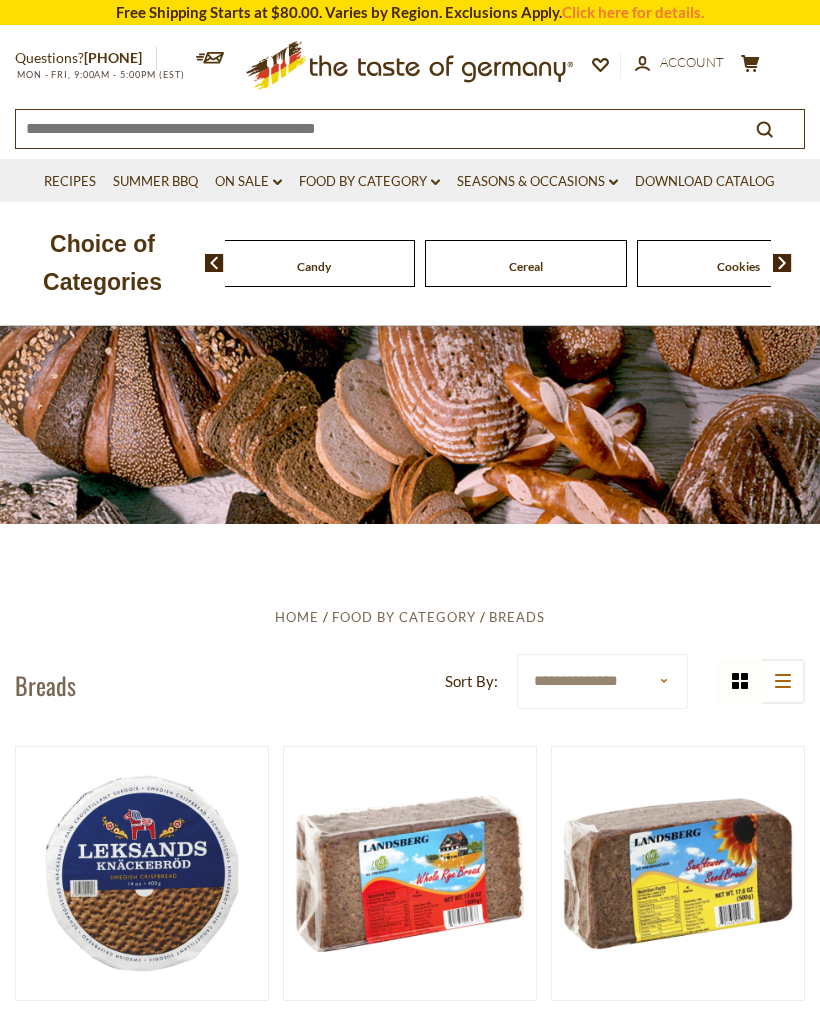click on "Candy" at bounding box center [-534, 263] 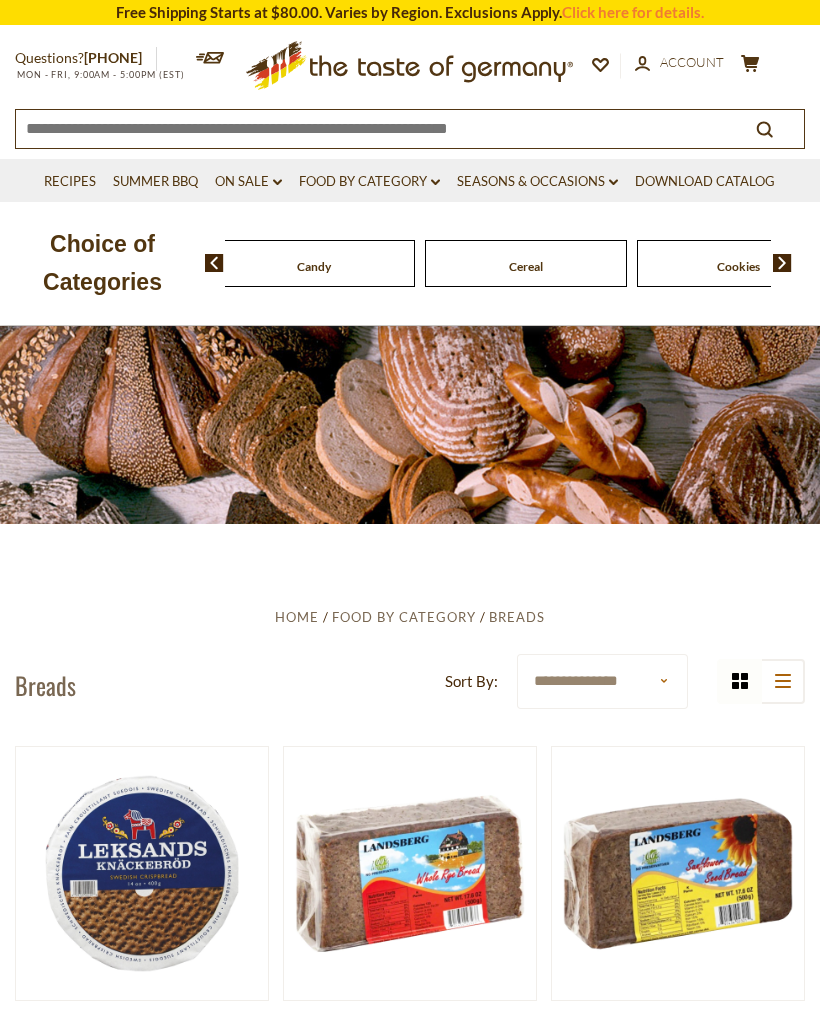 click on "Coffee, Cocoa & Tea" at bounding box center (950, 266) 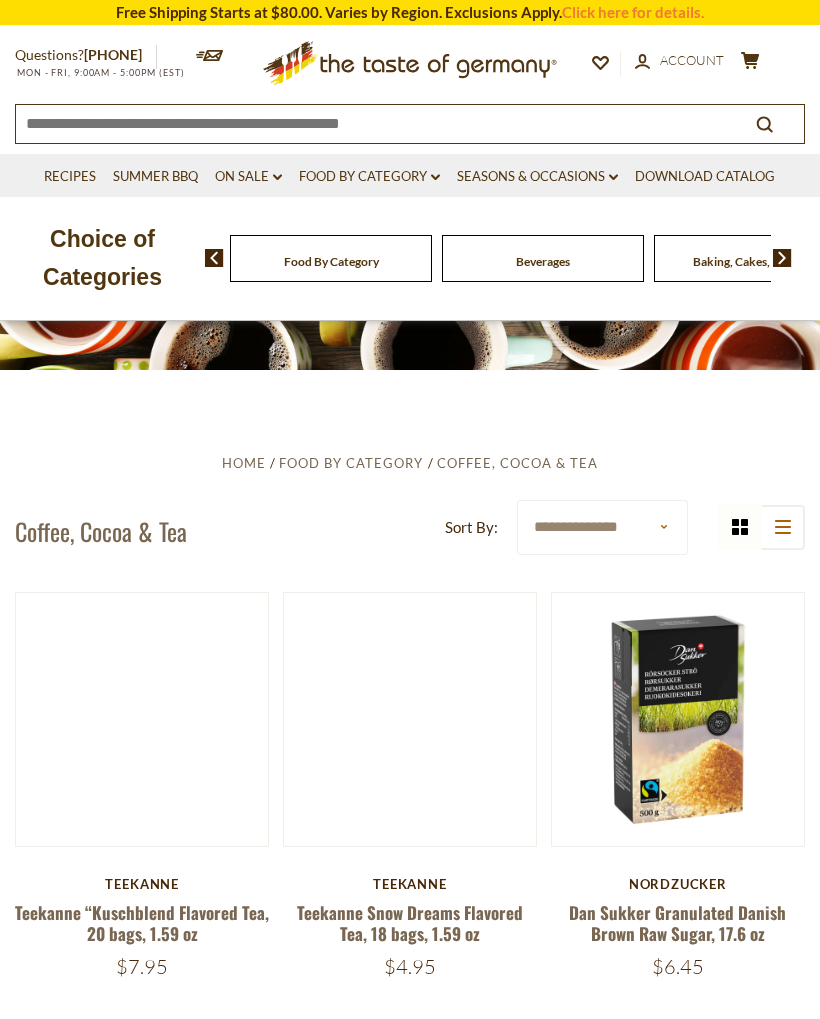 scroll, scrollTop: 0, scrollLeft: 0, axis: both 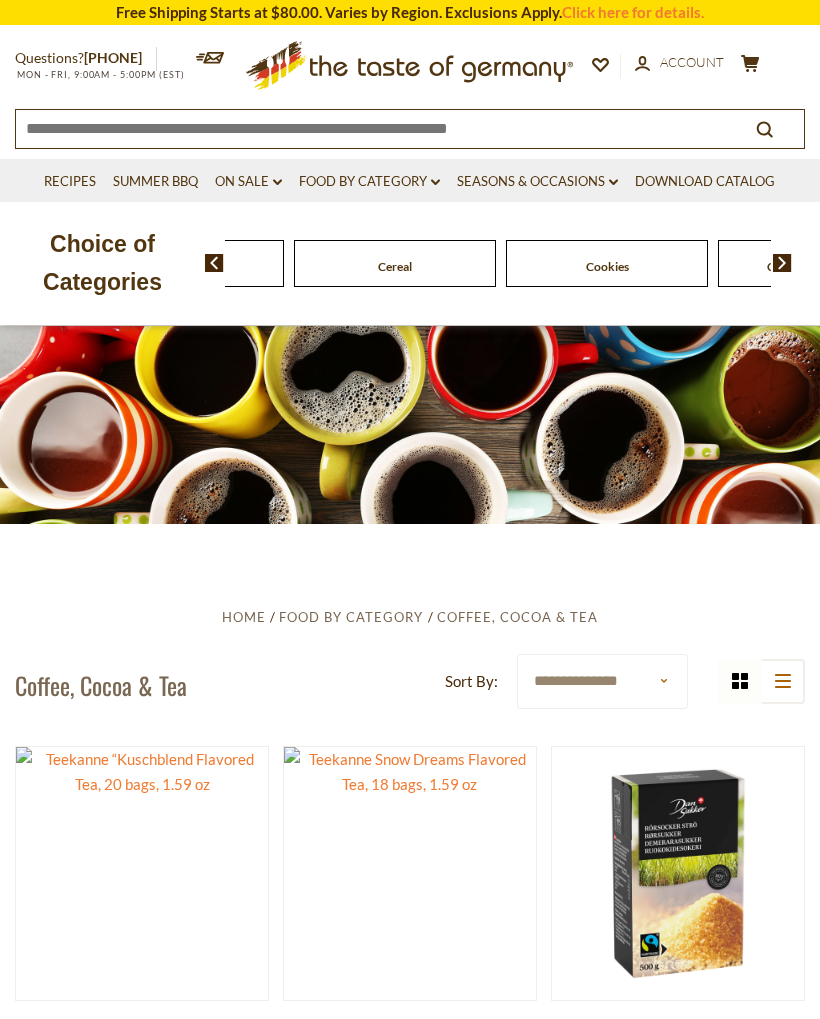 click on "Coffee, Cocoa & Tea" at bounding box center [819, 266] 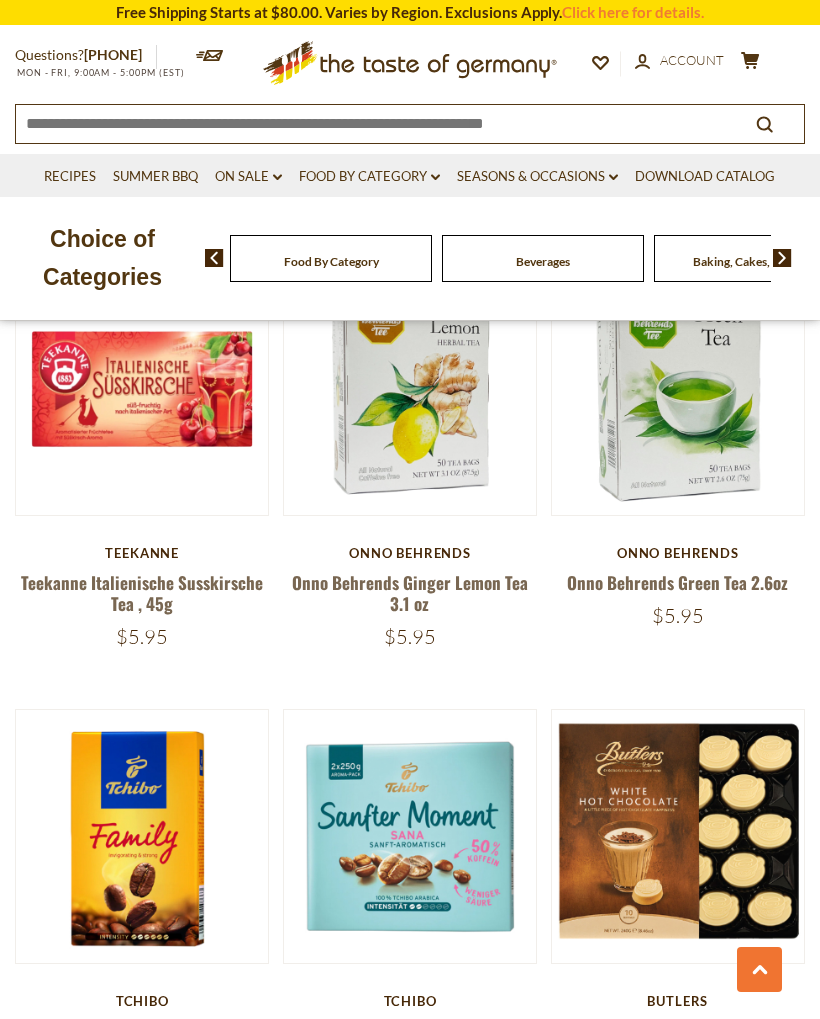 scroll, scrollTop: 2292, scrollLeft: 0, axis: vertical 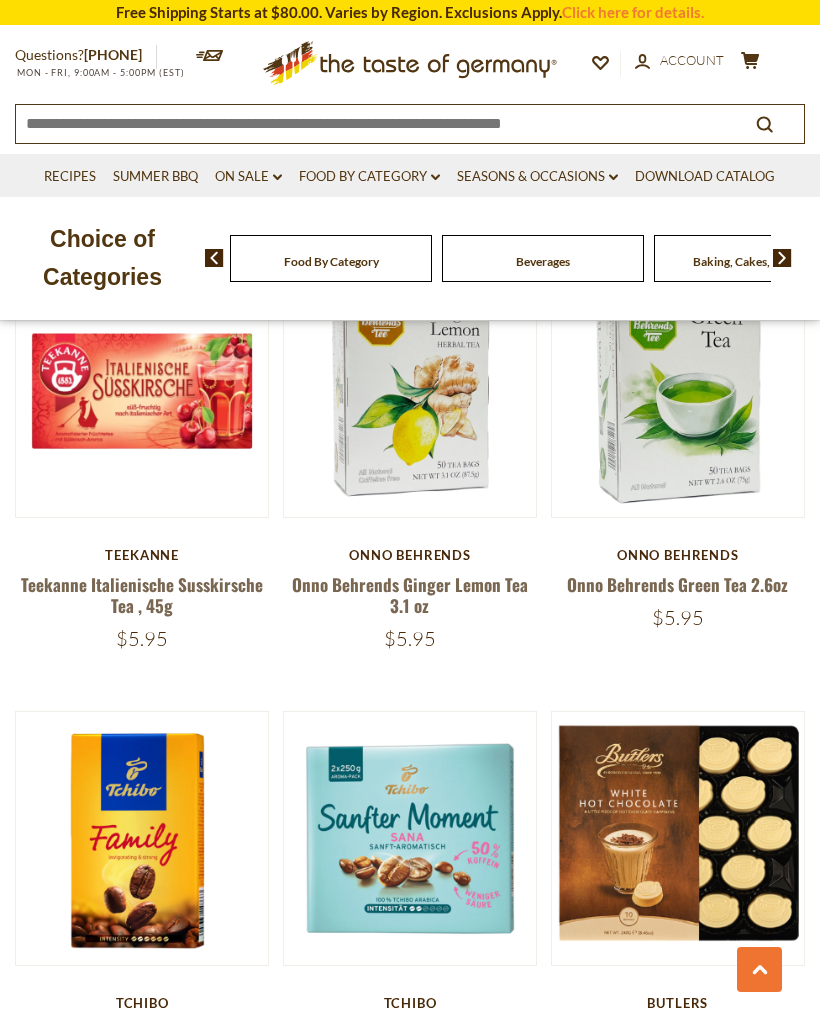 click at bounding box center [214, 258] 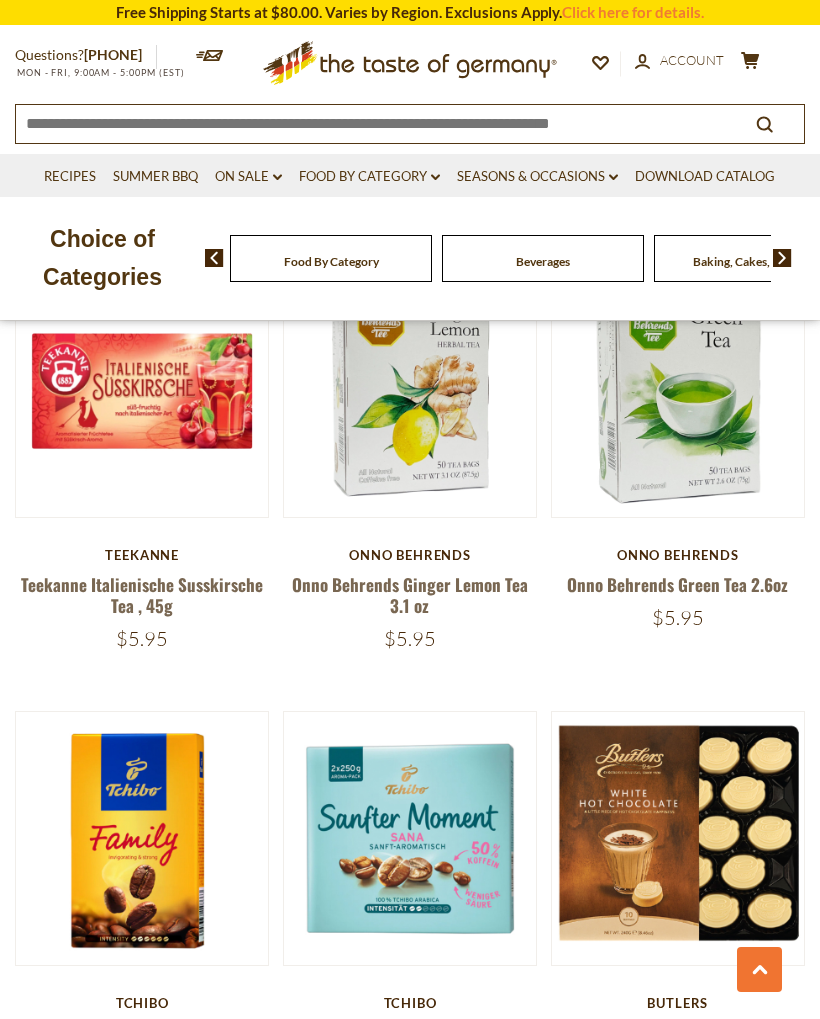 click at bounding box center [782, 258] 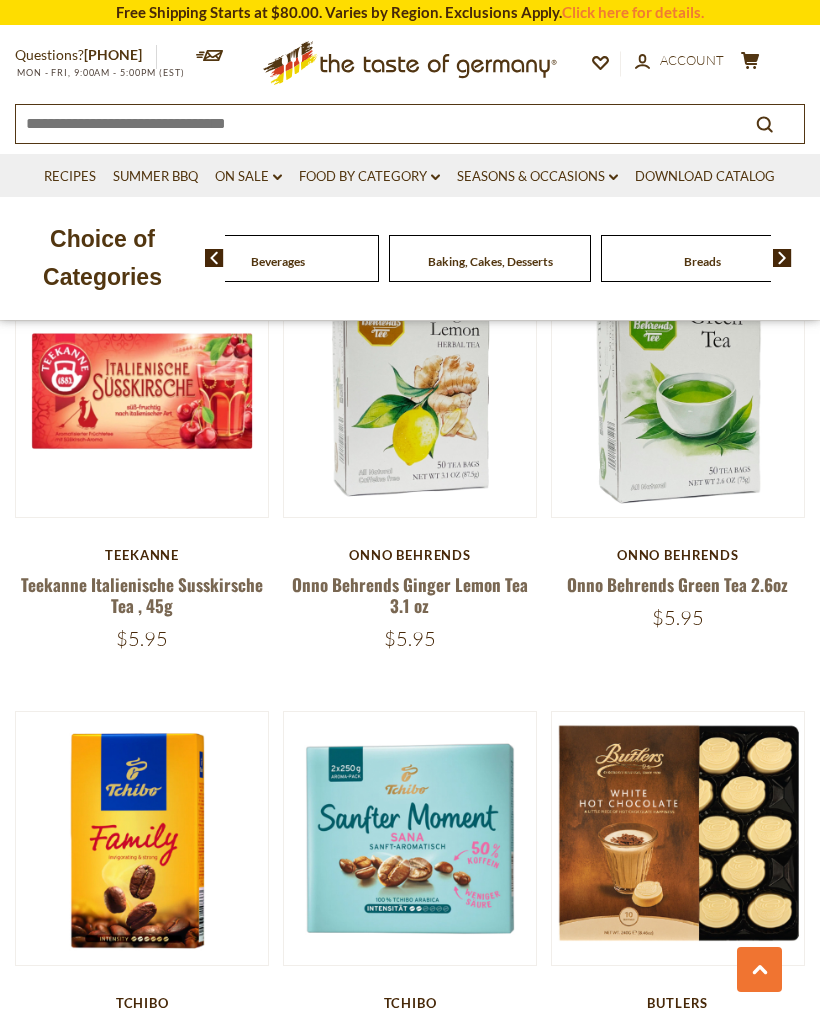 click on "Food By Category
Beverages
Baking, Cakes, Desserts
Breads
Candy
Cereal
Cookies
Coffee, Cocoa & Tea
Chocolate & Marzipan
Cheese & Dairy" at bounding box center (512, 258) 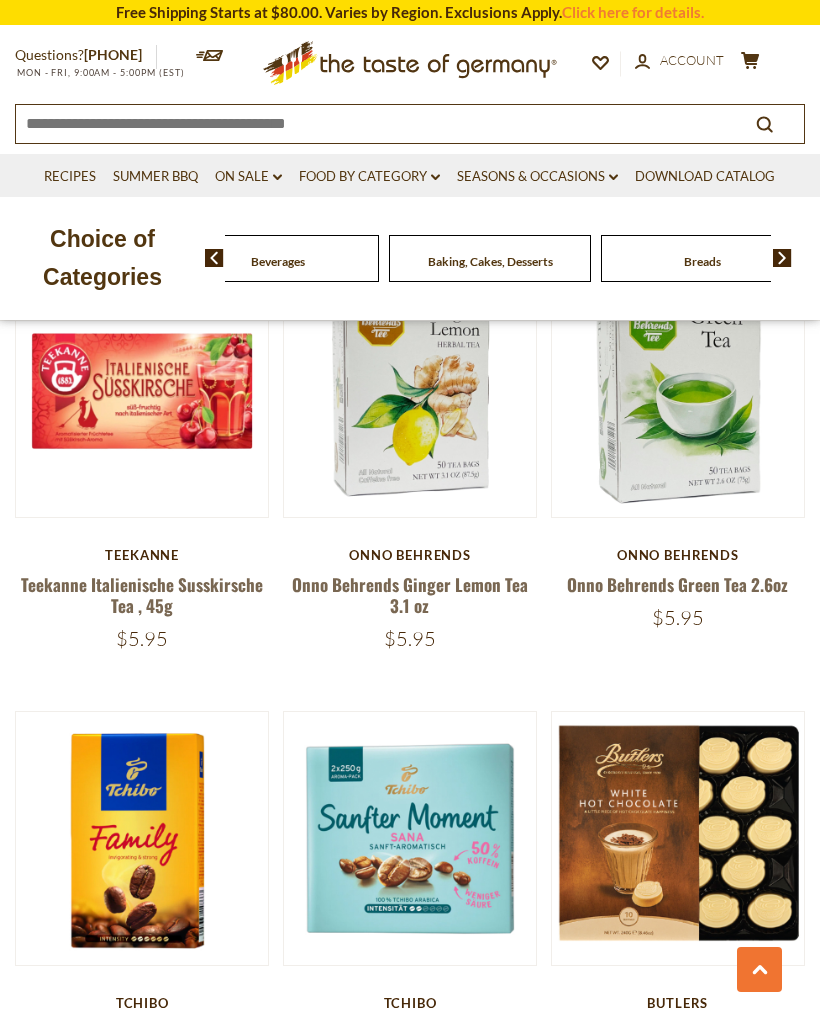 click at bounding box center [782, 258] 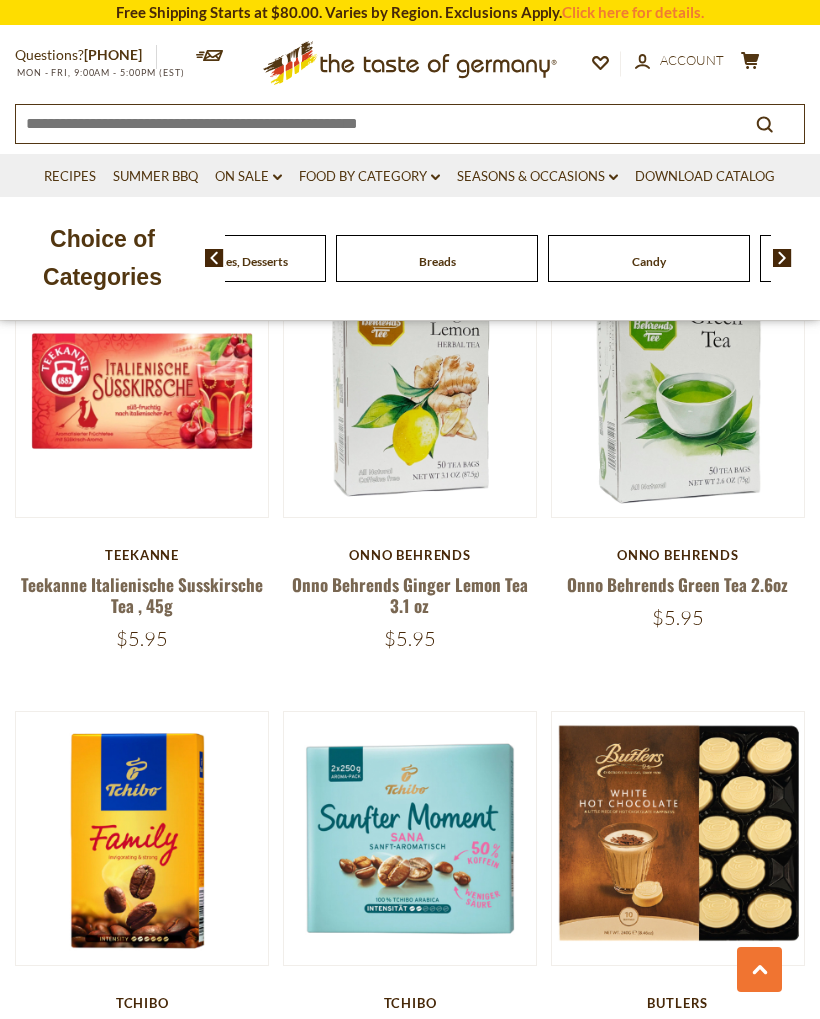 click on "Food By Category
Beverages
Baking, Cakes, Desserts
Breads
Candy
Cereal
Cookies
Coffee, Cocoa & Tea
Chocolate & Marzipan
Cheese & Dairy" at bounding box center [512, 258] 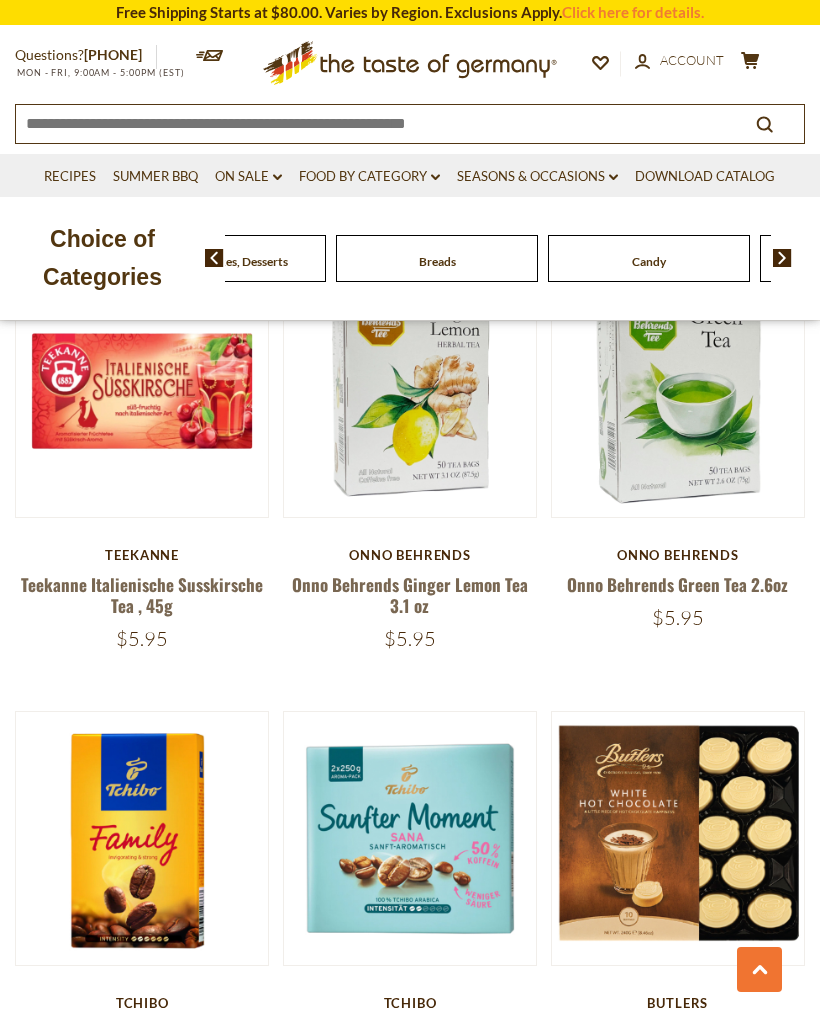 click on "Food By Category
Beverages
Baking, Cakes, Desserts
Breads
Candy
Cereal
Cookies
Coffee, Cocoa & Tea
Chocolate & Marzipan
Cheese & Dairy" at bounding box center [512, 258] 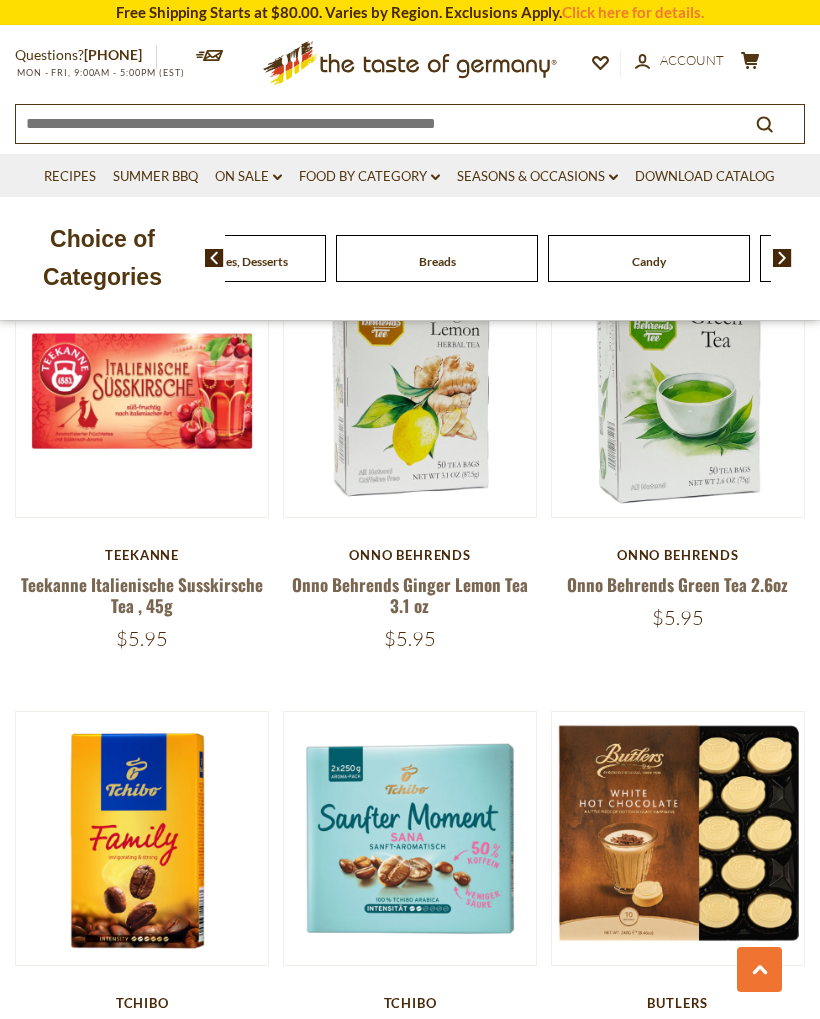 click at bounding box center (782, 258) 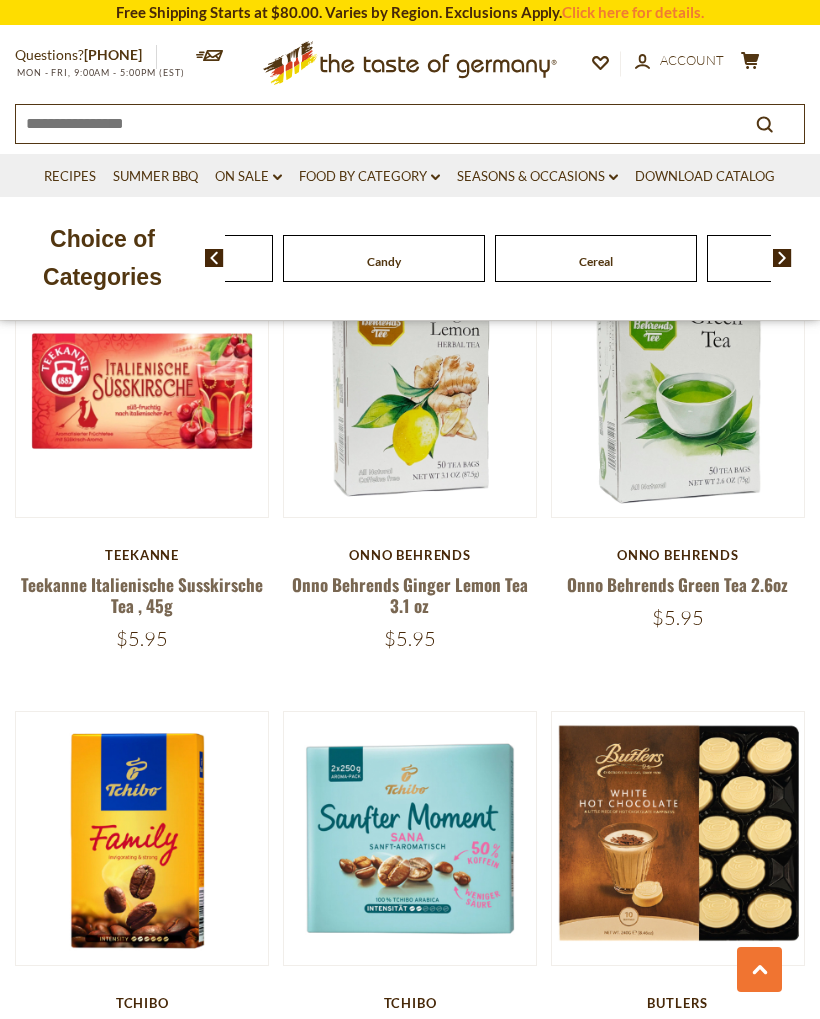 click at bounding box center [782, 258] 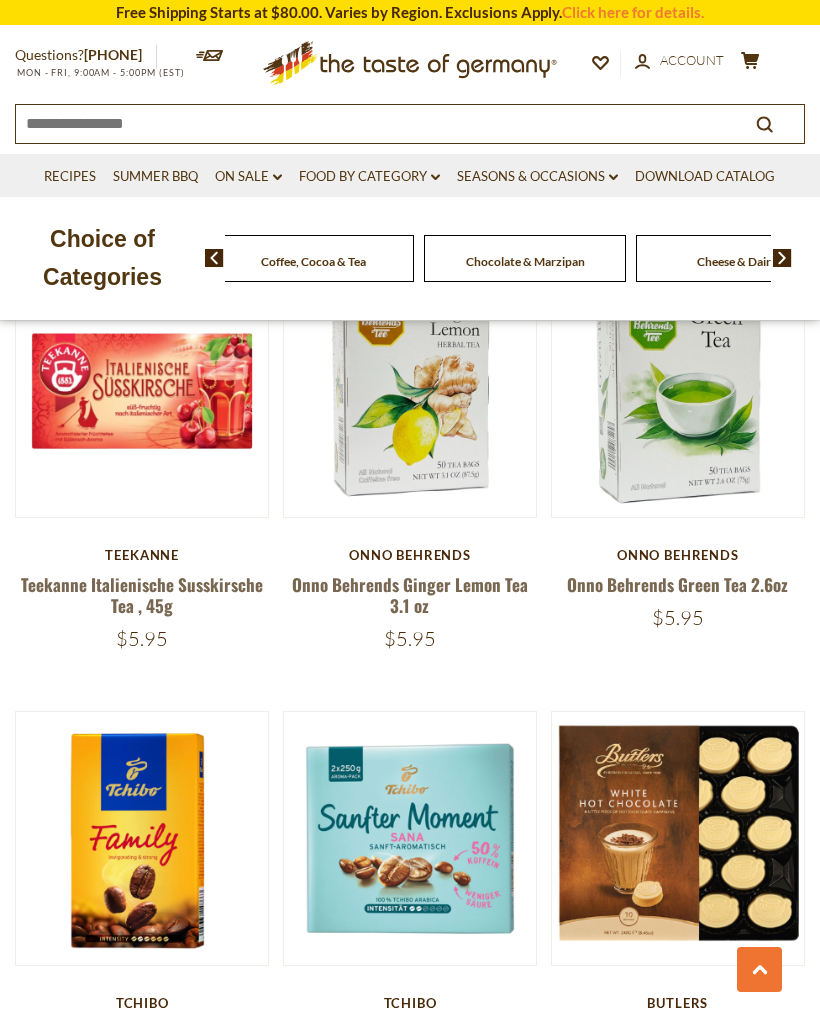 click on "Food By Category
Beverages
Baking, Cakes, Desserts
Breads
Candy
Cereal
Cookies
Coffee, Cocoa & Tea
Chocolate & Marzipan
Cheese & Dairy
Fish" at bounding box center (737, 258) 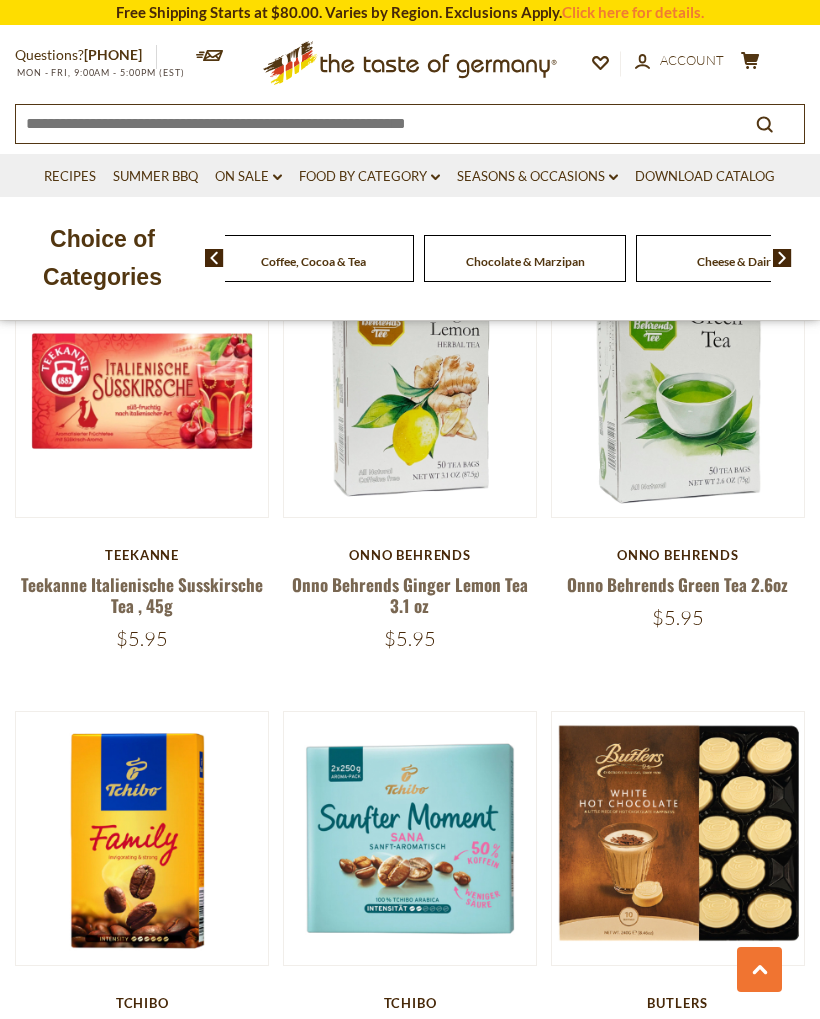 click on "Cookies" at bounding box center [-1171, 258] 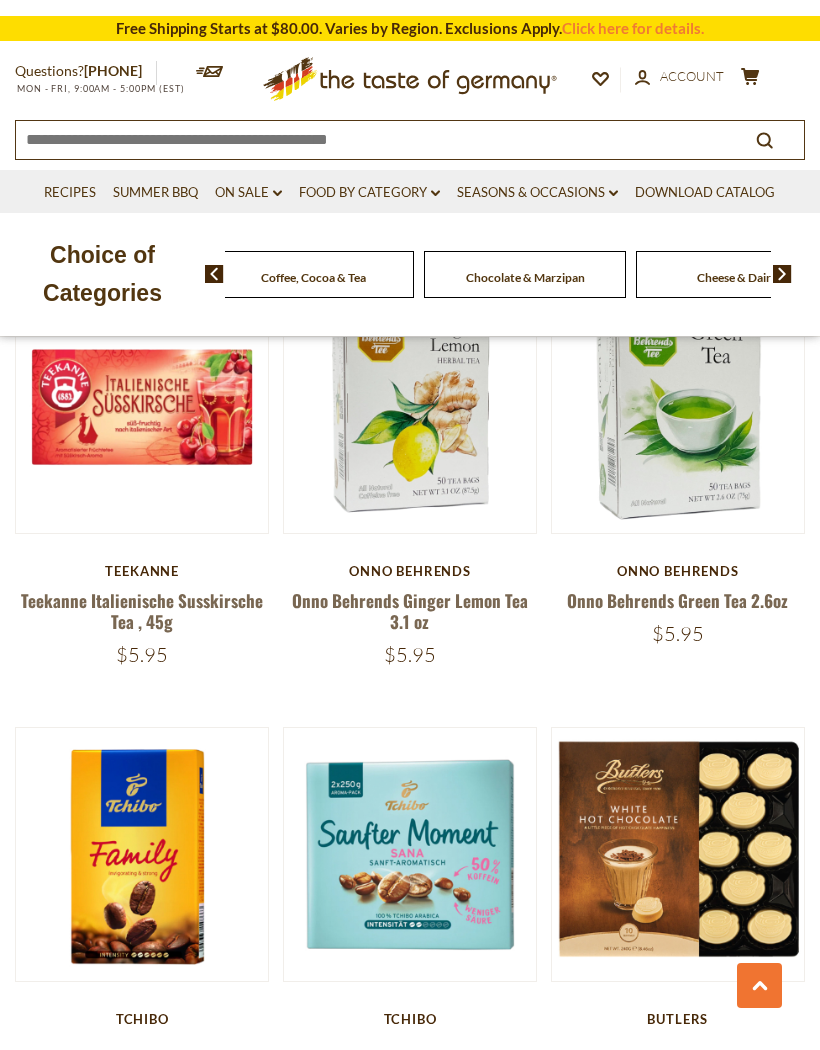 scroll, scrollTop: 0, scrollLeft: 0, axis: both 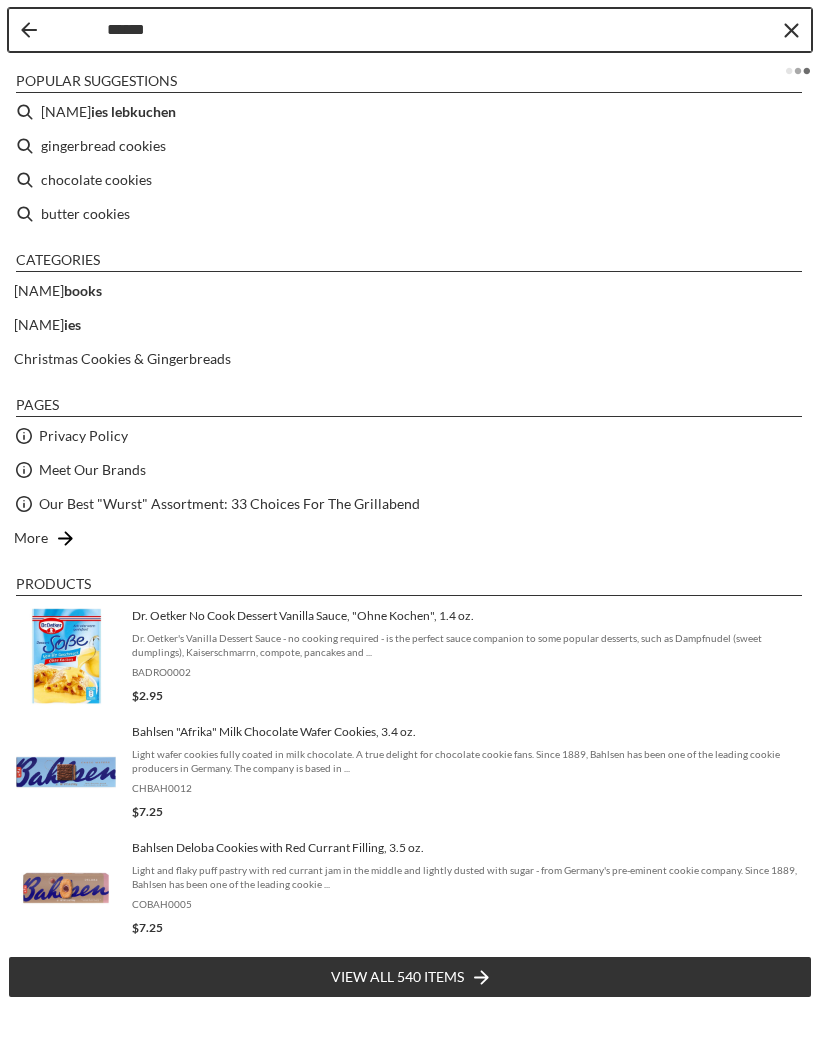 type on "*******" 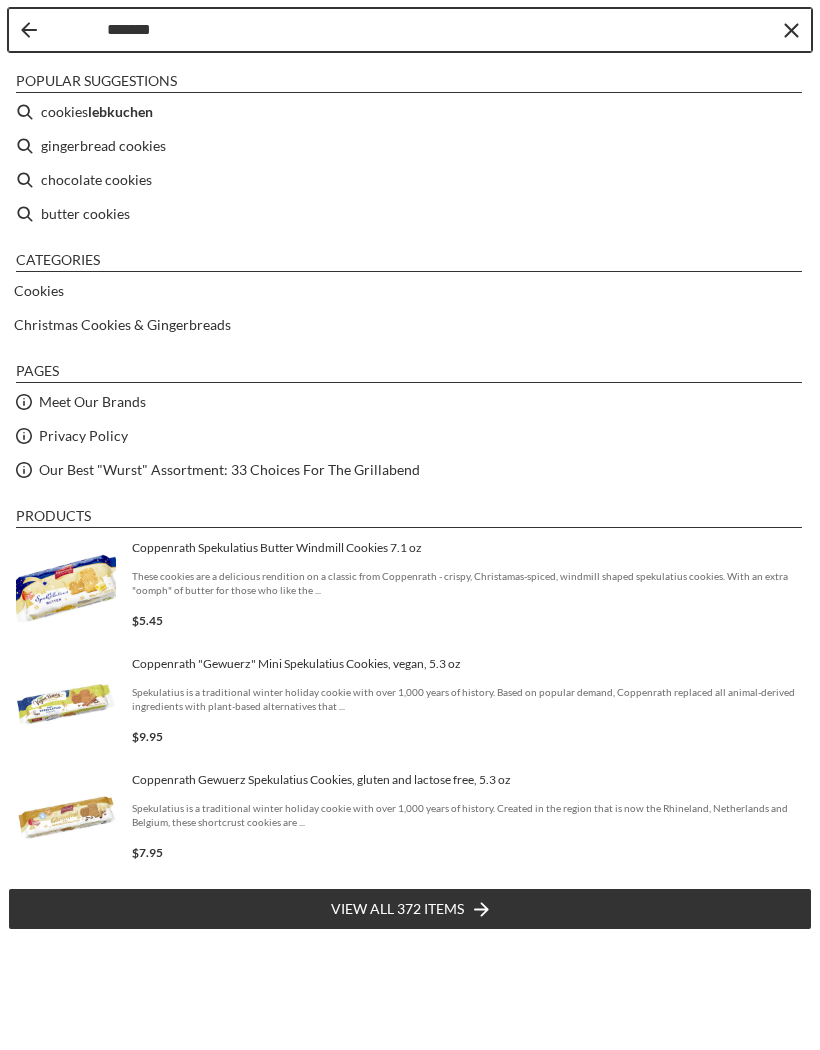 type on "*******" 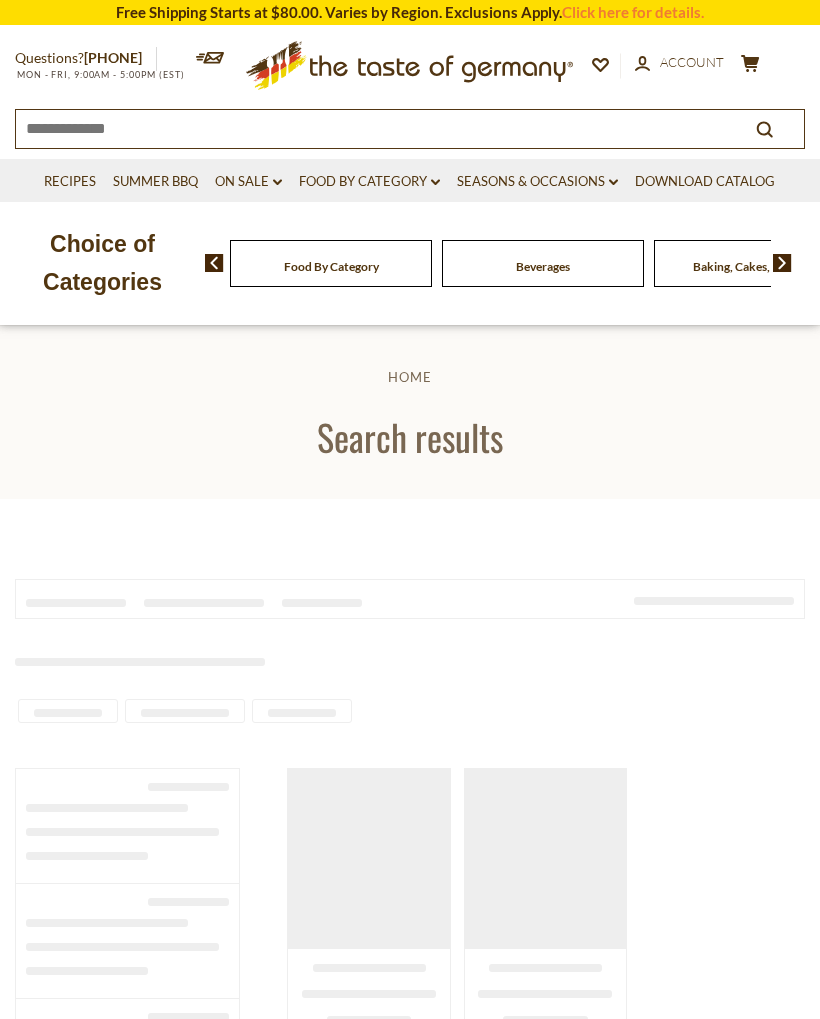 scroll, scrollTop: 0, scrollLeft: 0, axis: both 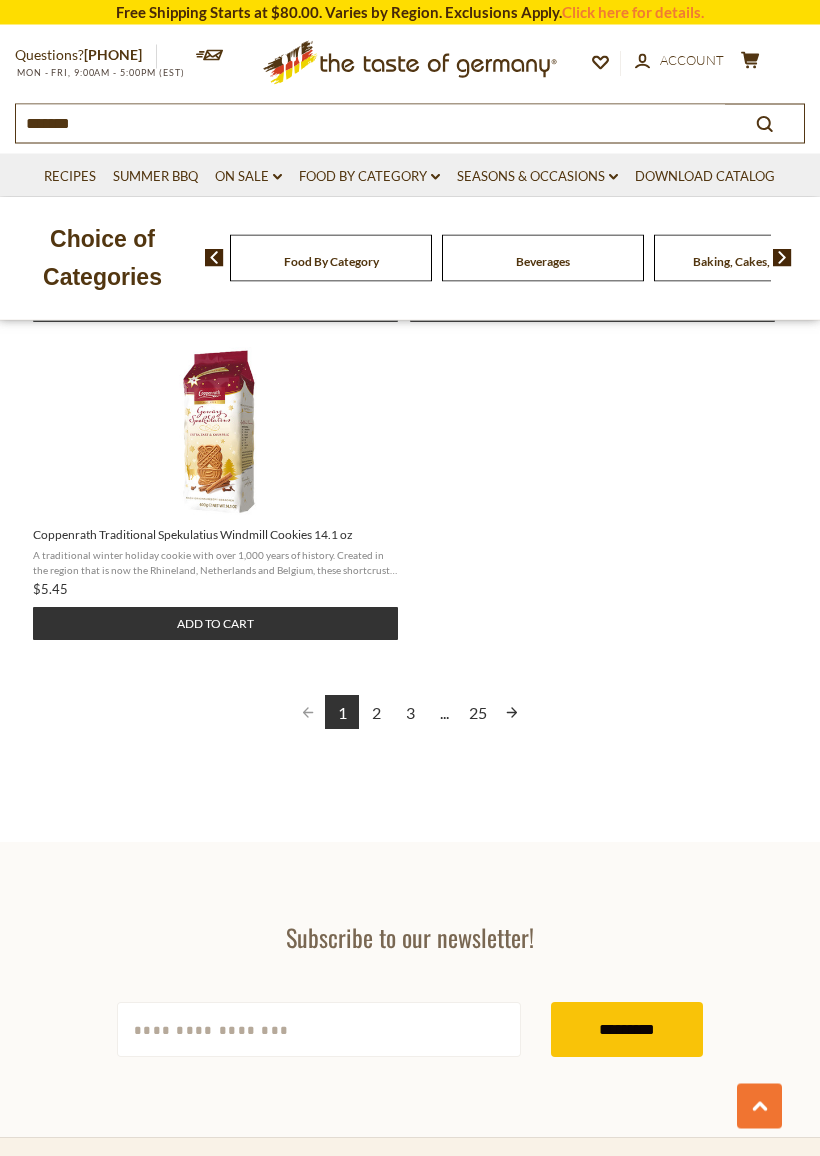 click on "2" at bounding box center (376, 713) 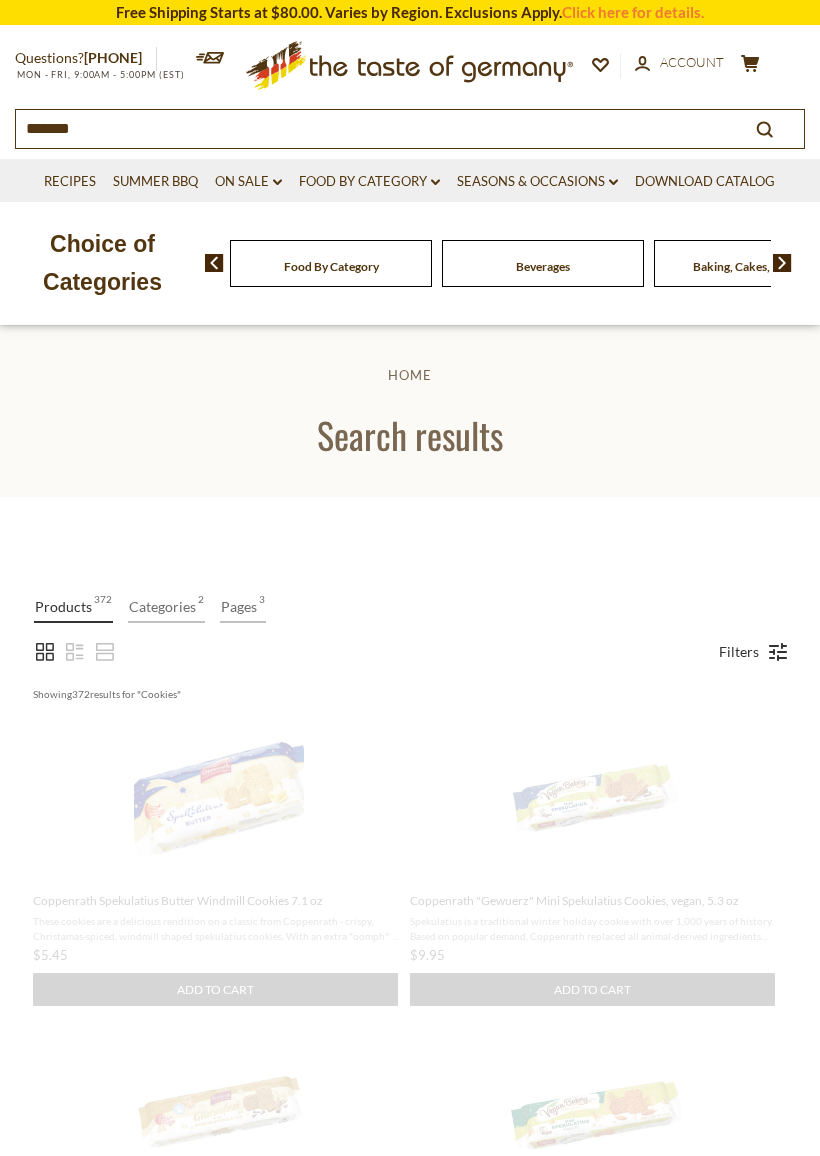 scroll, scrollTop: 0, scrollLeft: 0, axis: both 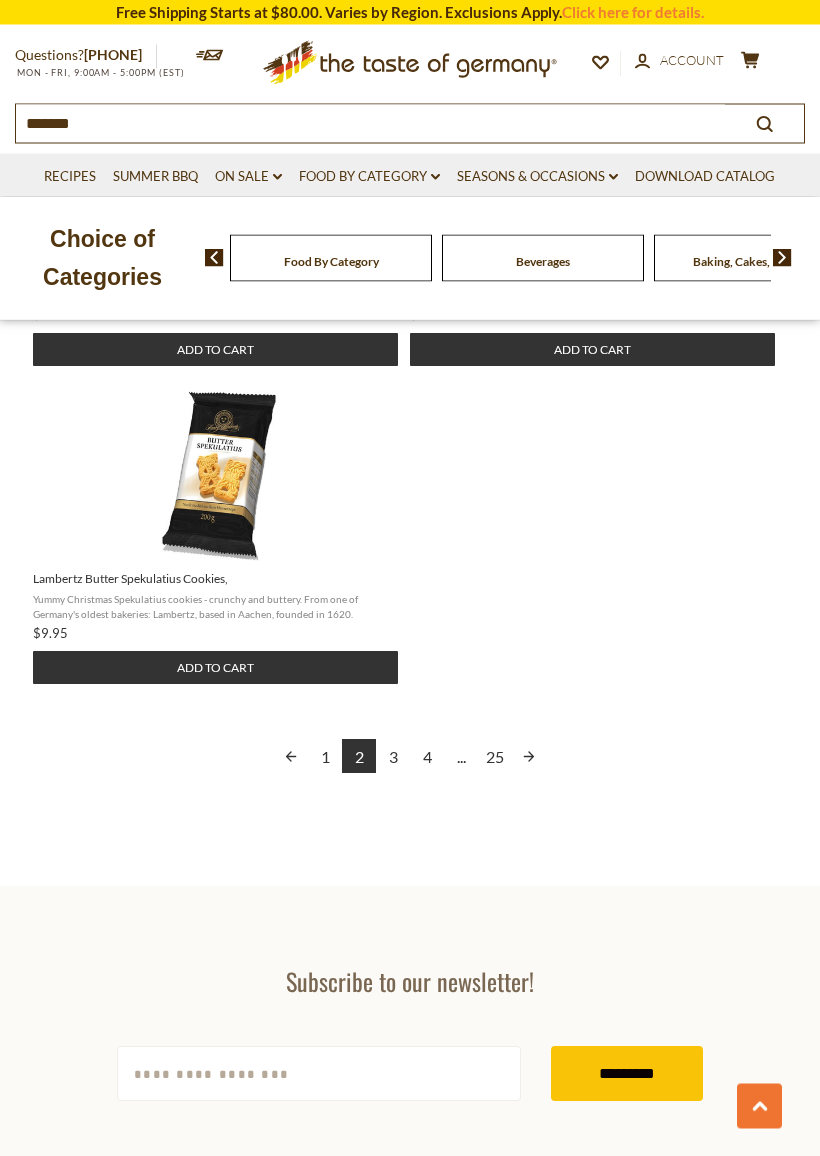 click on "3" at bounding box center [393, 757] 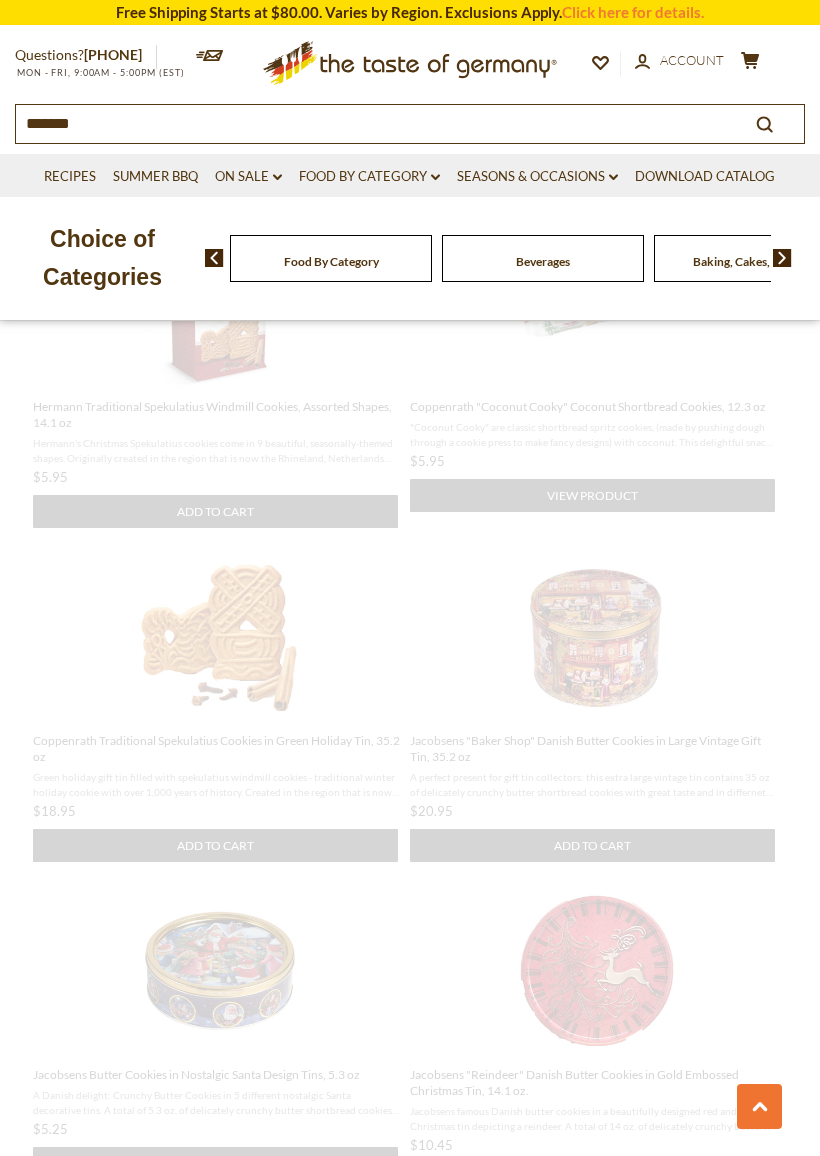 scroll, scrollTop: 266, scrollLeft: 0, axis: vertical 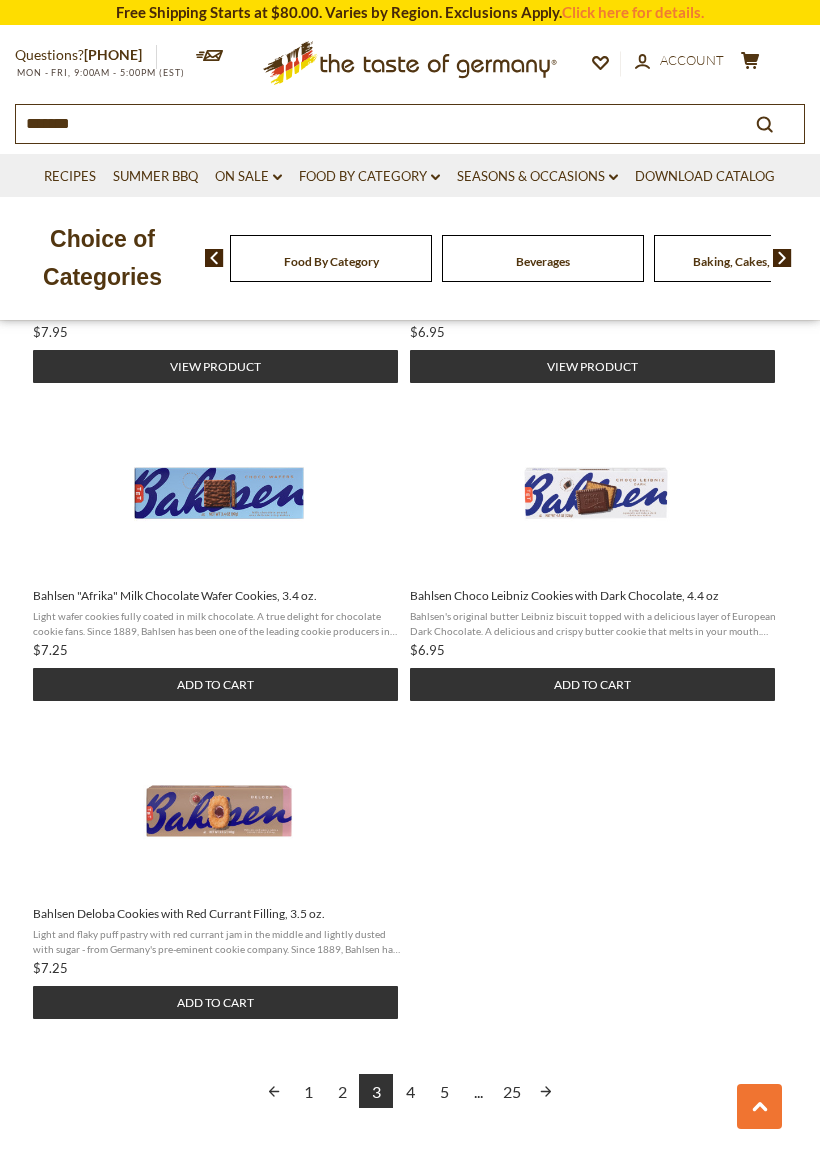click on "Add to cart" at bounding box center (592, 684) 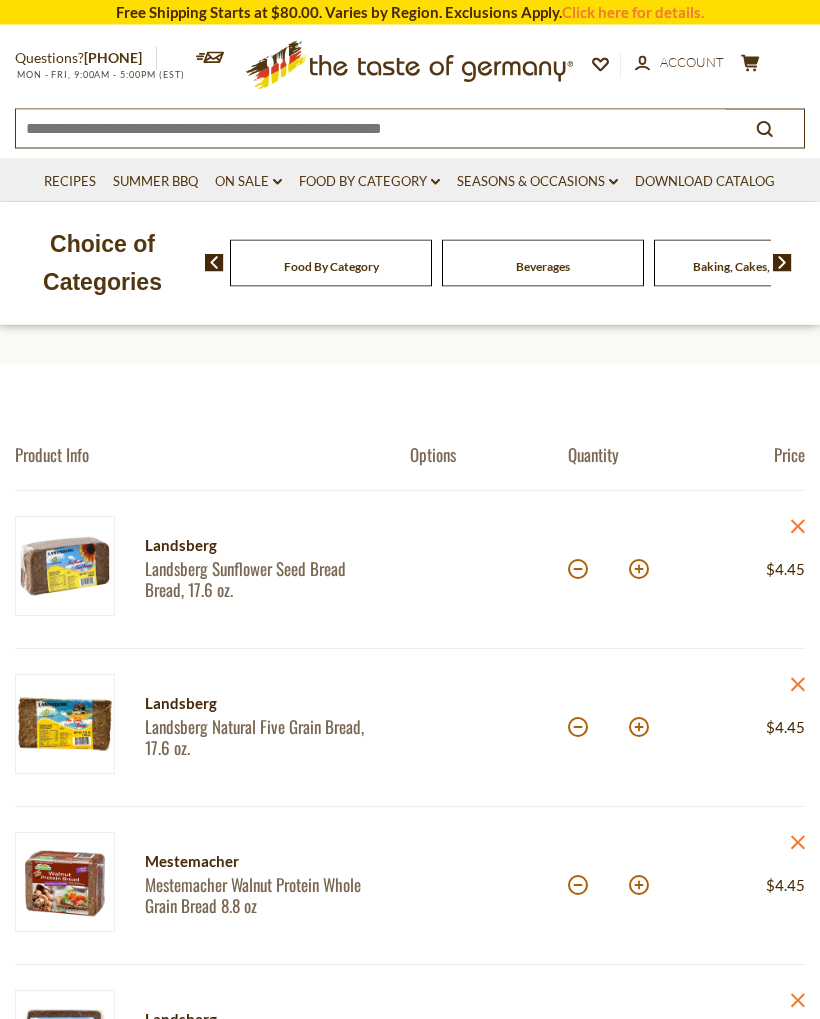 scroll, scrollTop: 0, scrollLeft: 0, axis: both 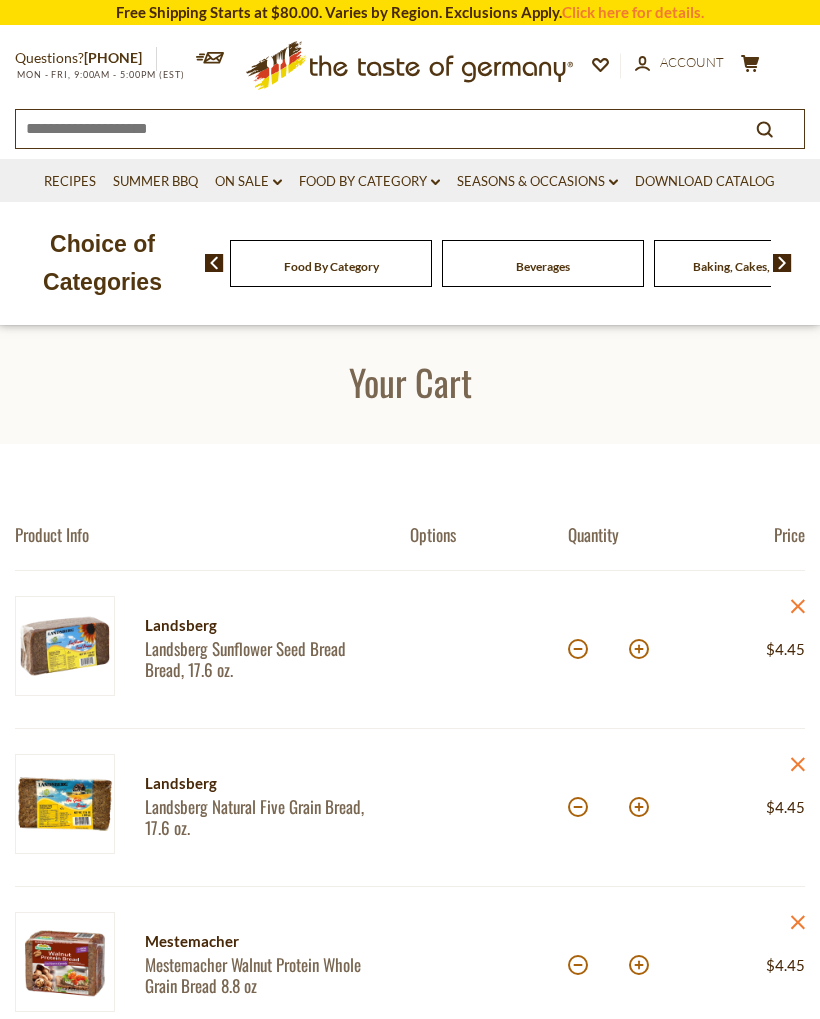 click at bounding box center [639, 649] 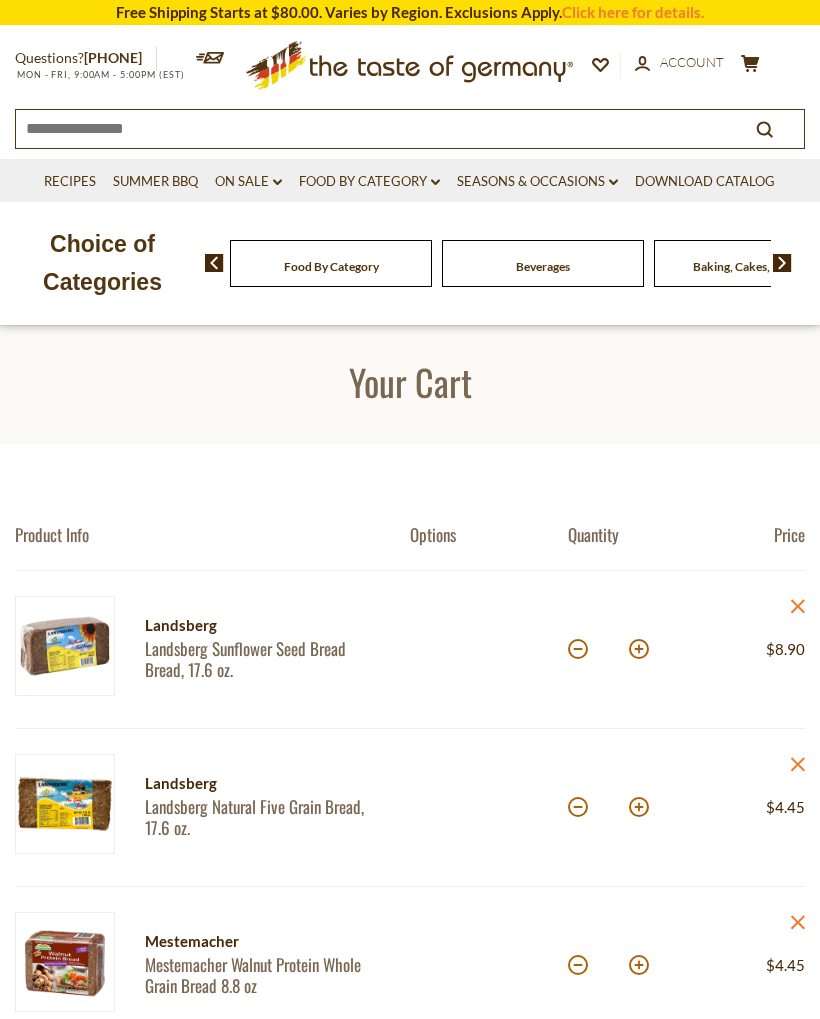 click at bounding box center (639, 649) 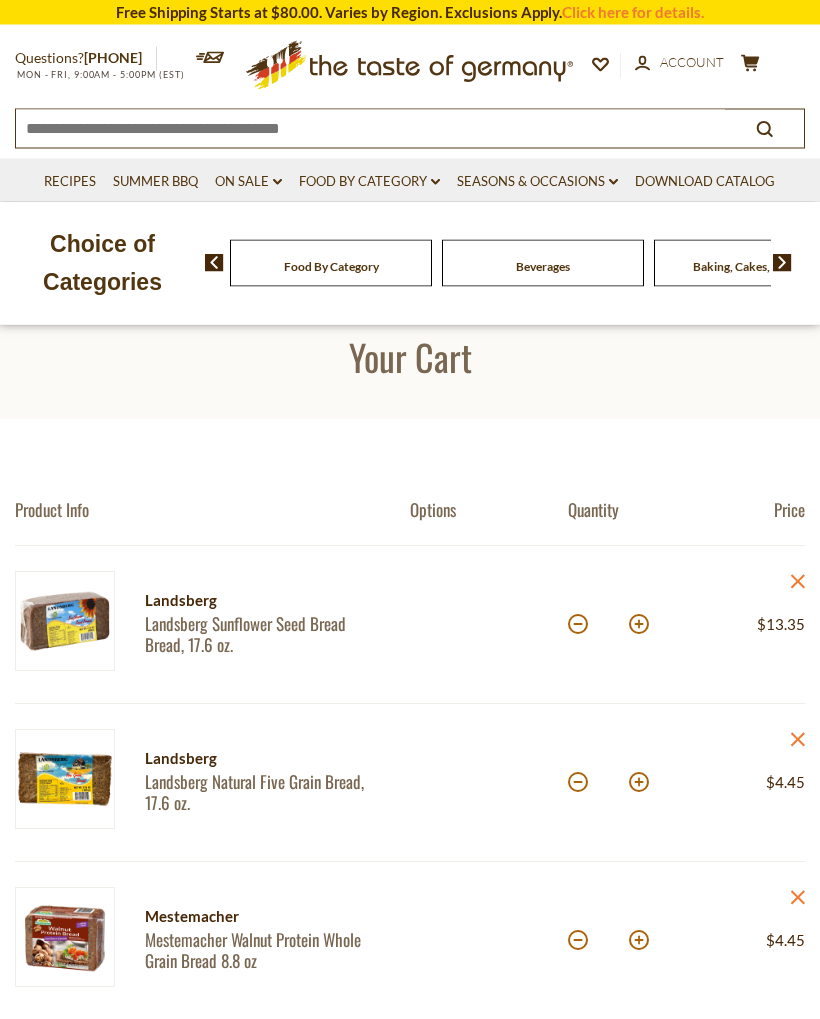 scroll, scrollTop: 0, scrollLeft: 0, axis: both 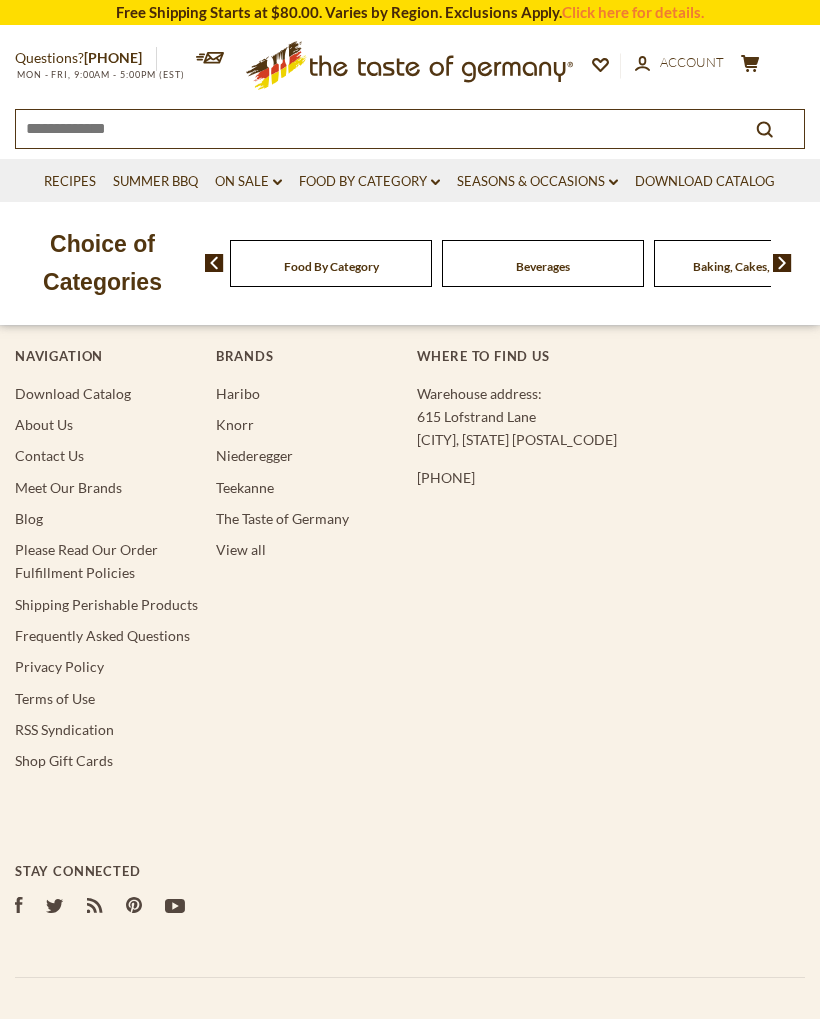 type on "*******" 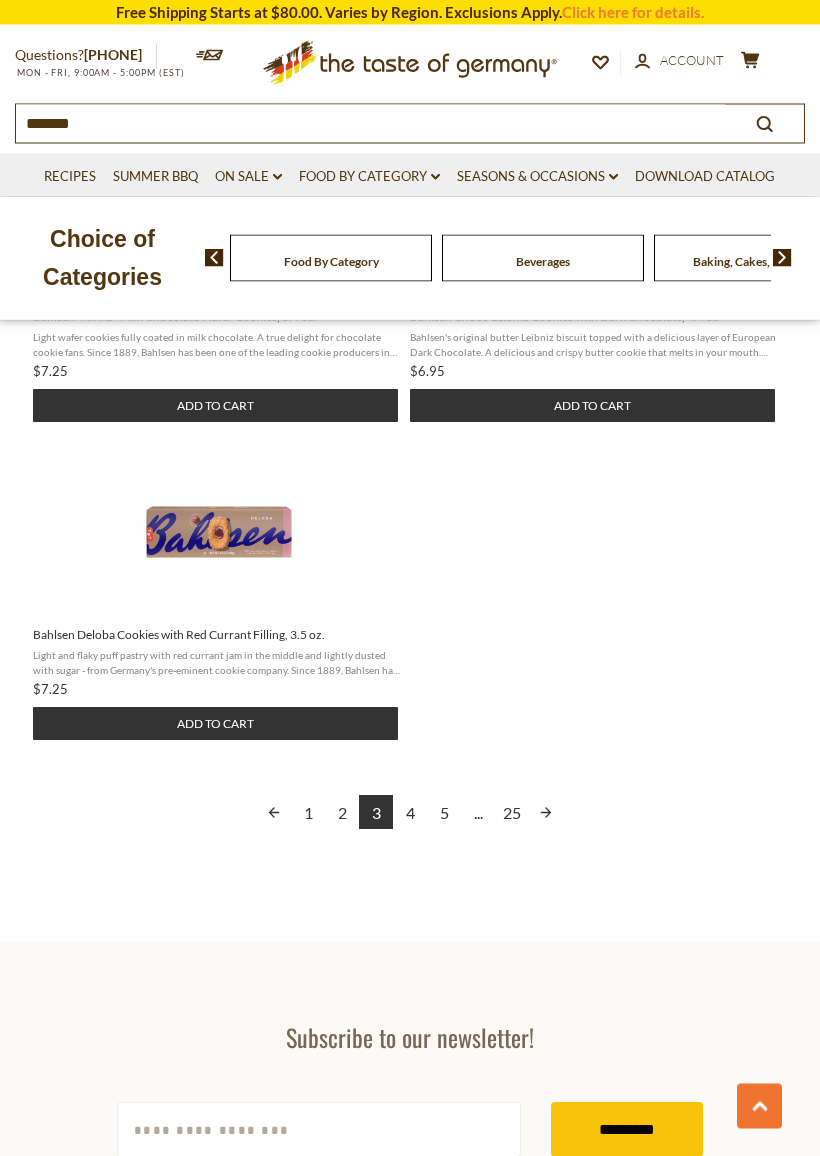 scroll, scrollTop: 2484, scrollLeft: 0, axis: vertical 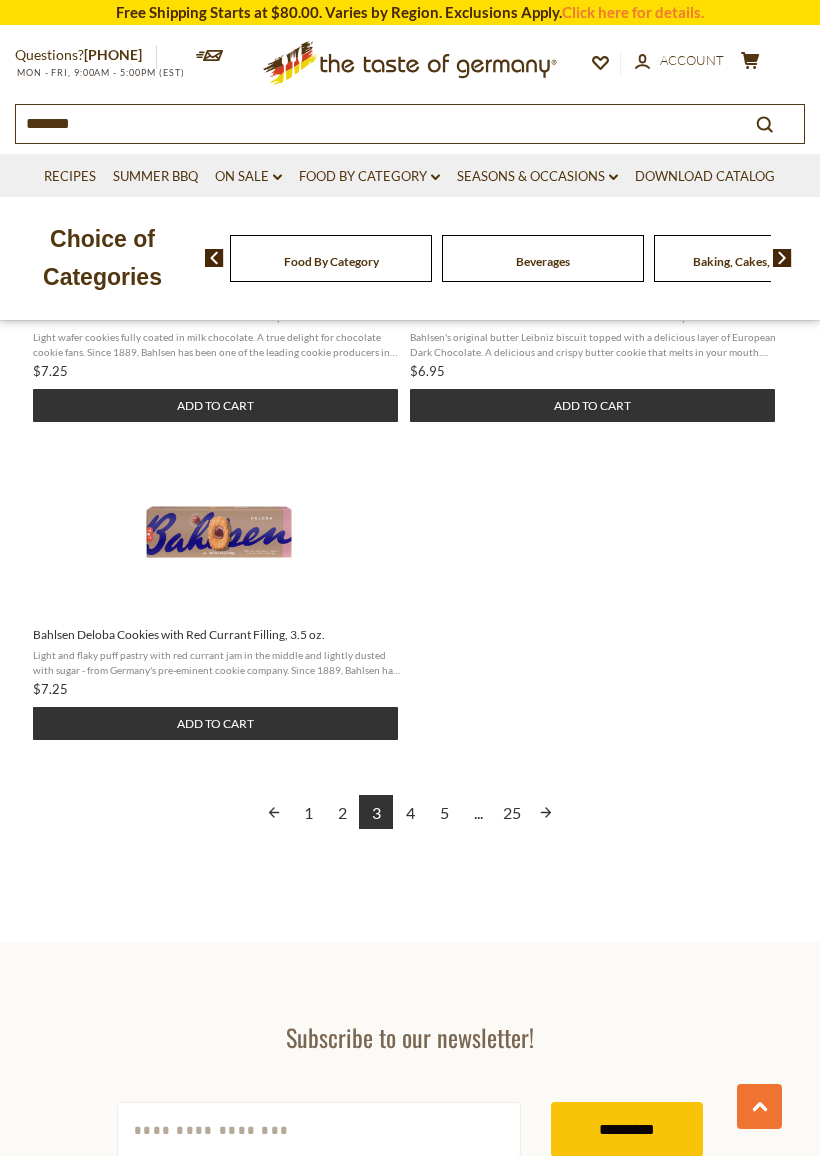 click on "4" at bounding box center (410, 812) 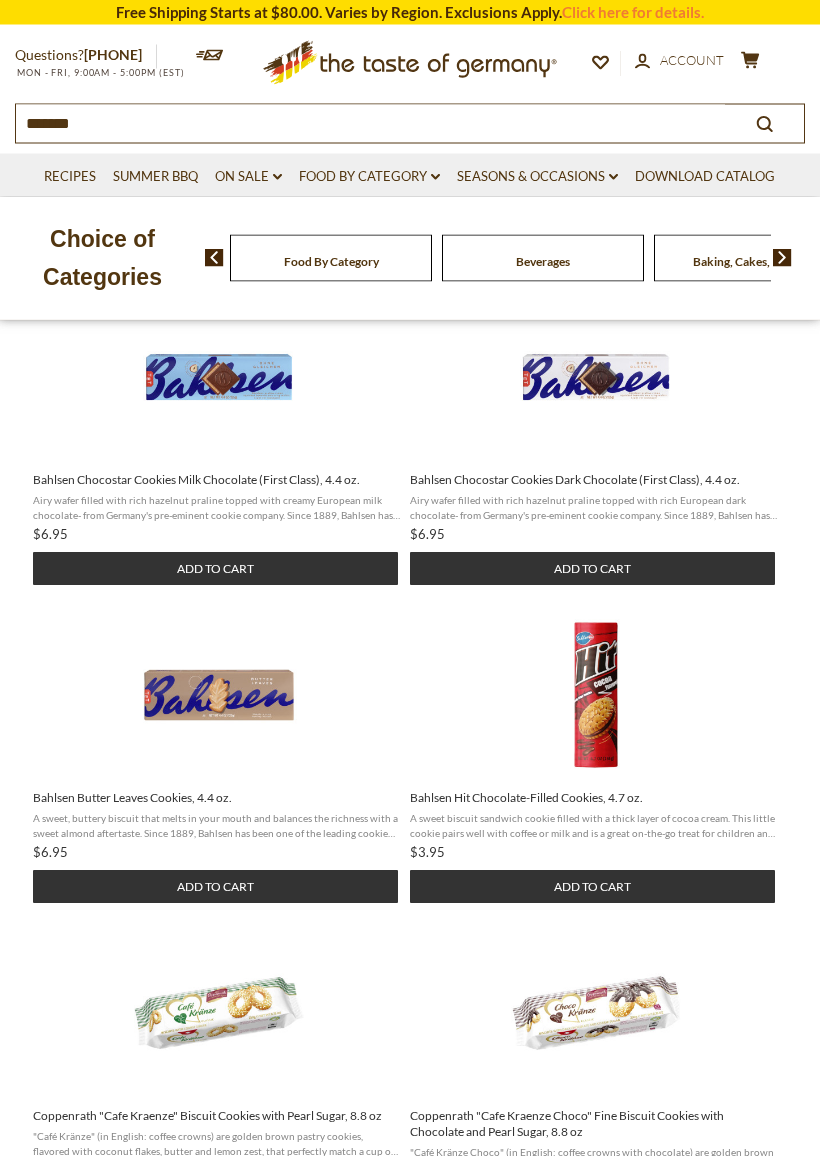 scroll, scrollTop: 423, scrollLeft: 0, axis: vertical 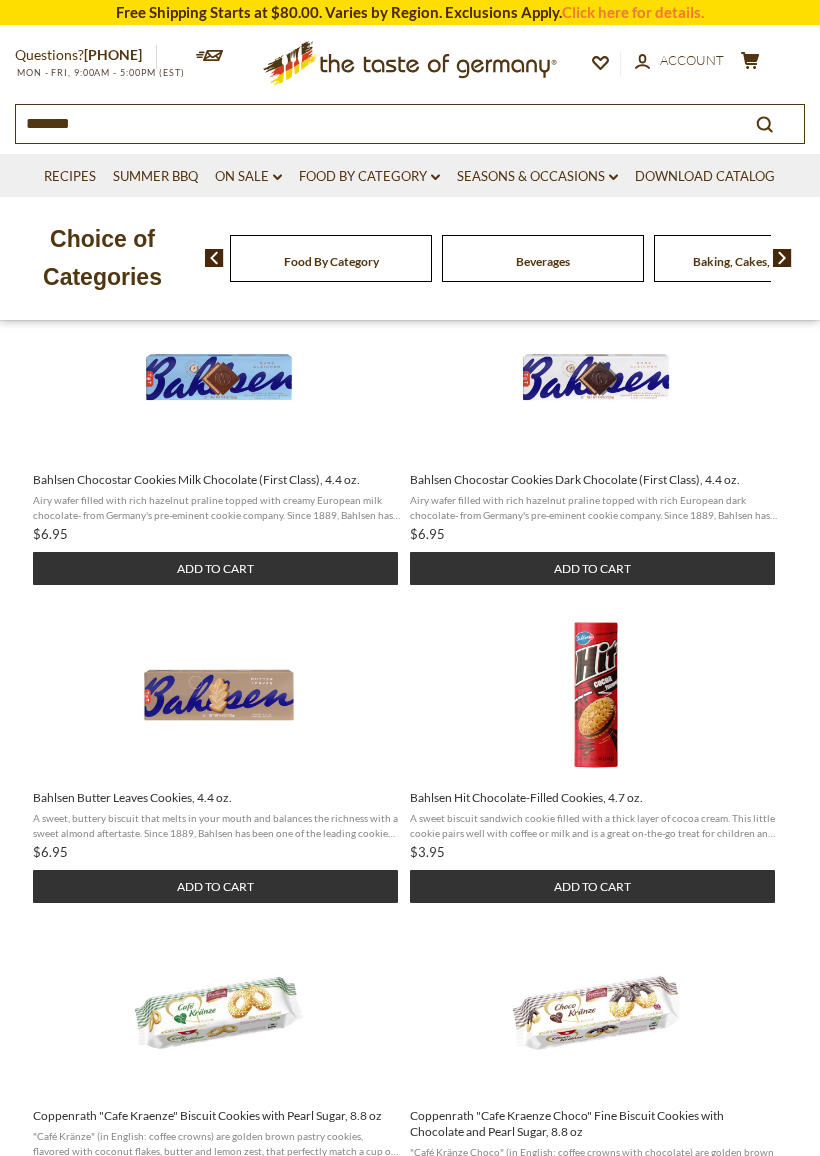 click on "Add to cart" at bounding box center (592, 568) 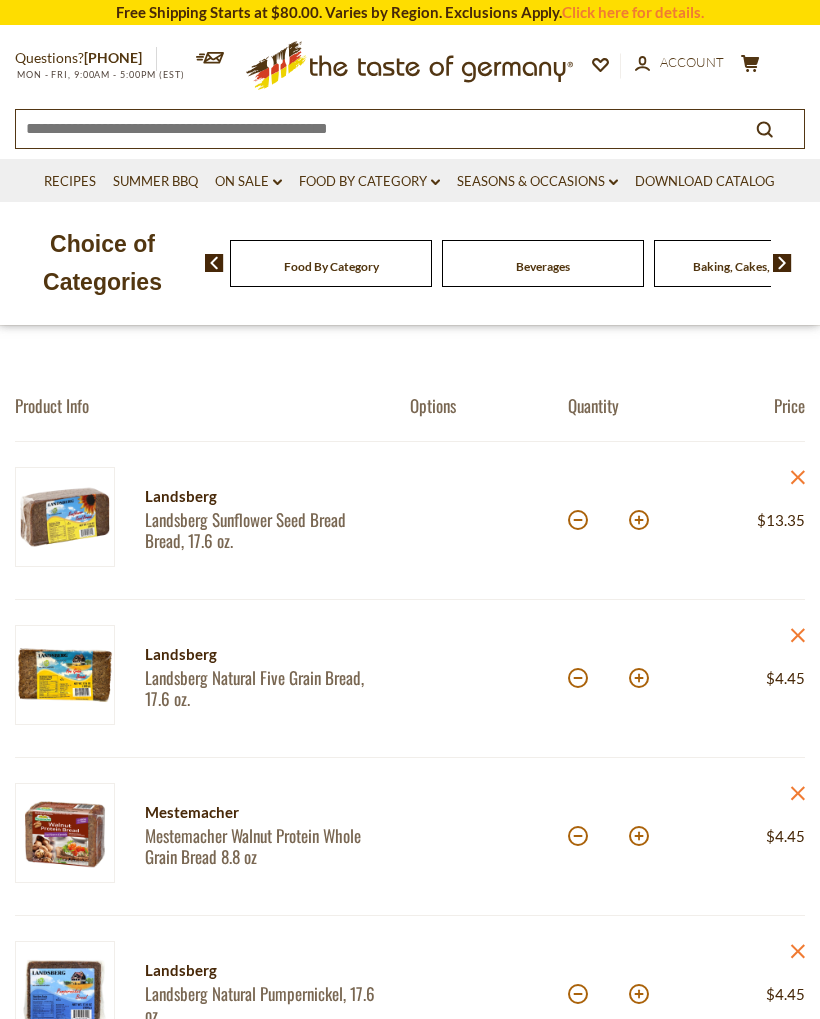 scroll, scrollTop: 0, scrollLeft: 0, axis: both 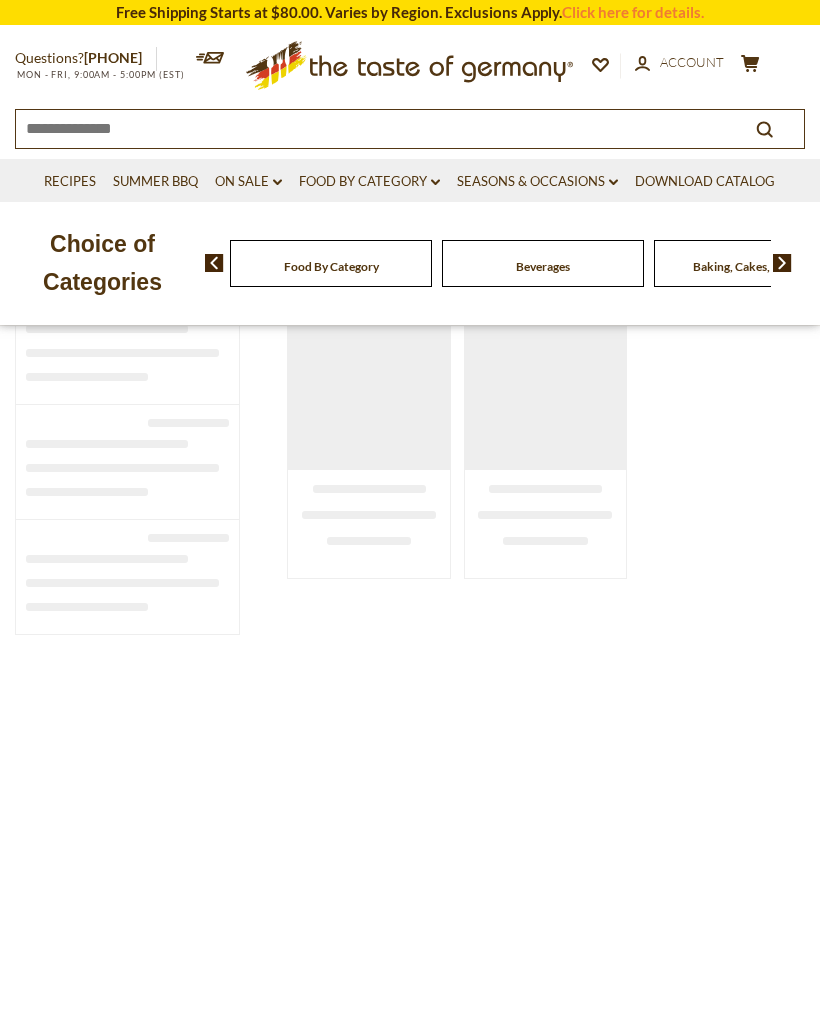 type on "*******" 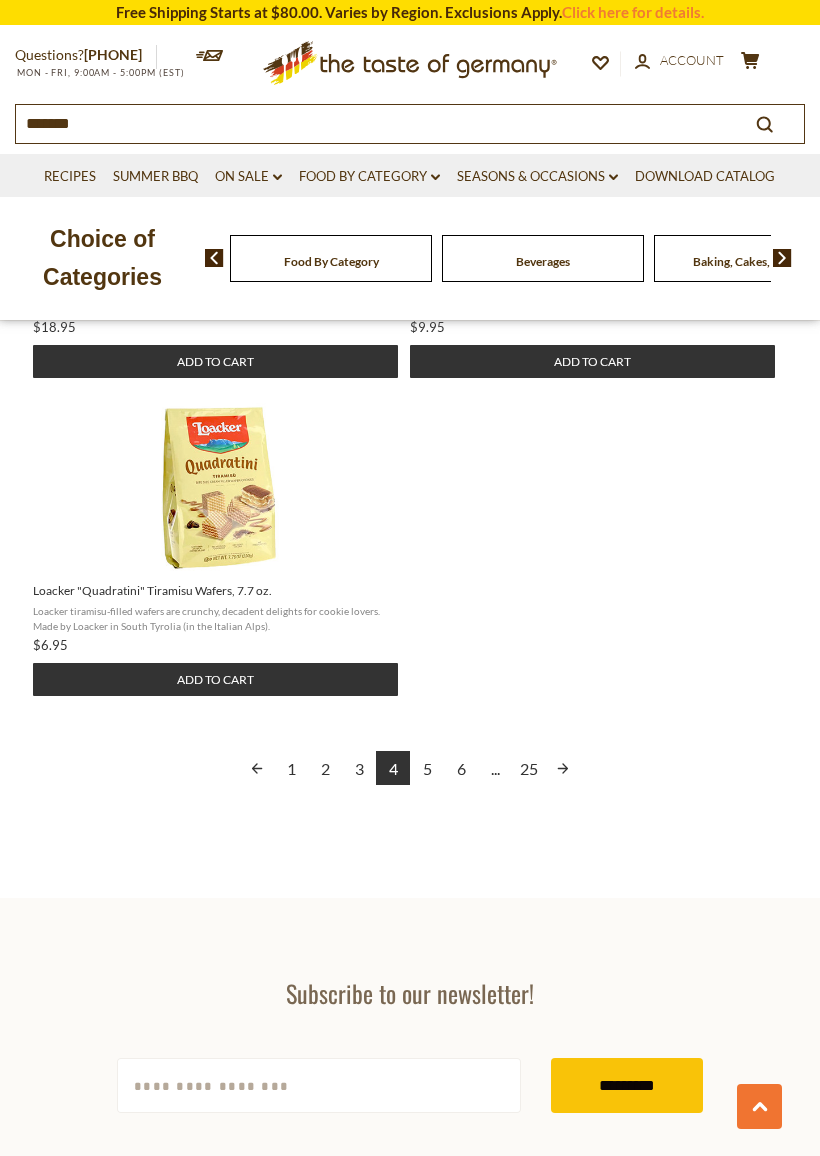 scroll, scrollTop: 2568, scrollLeft: 0, axis: vertical 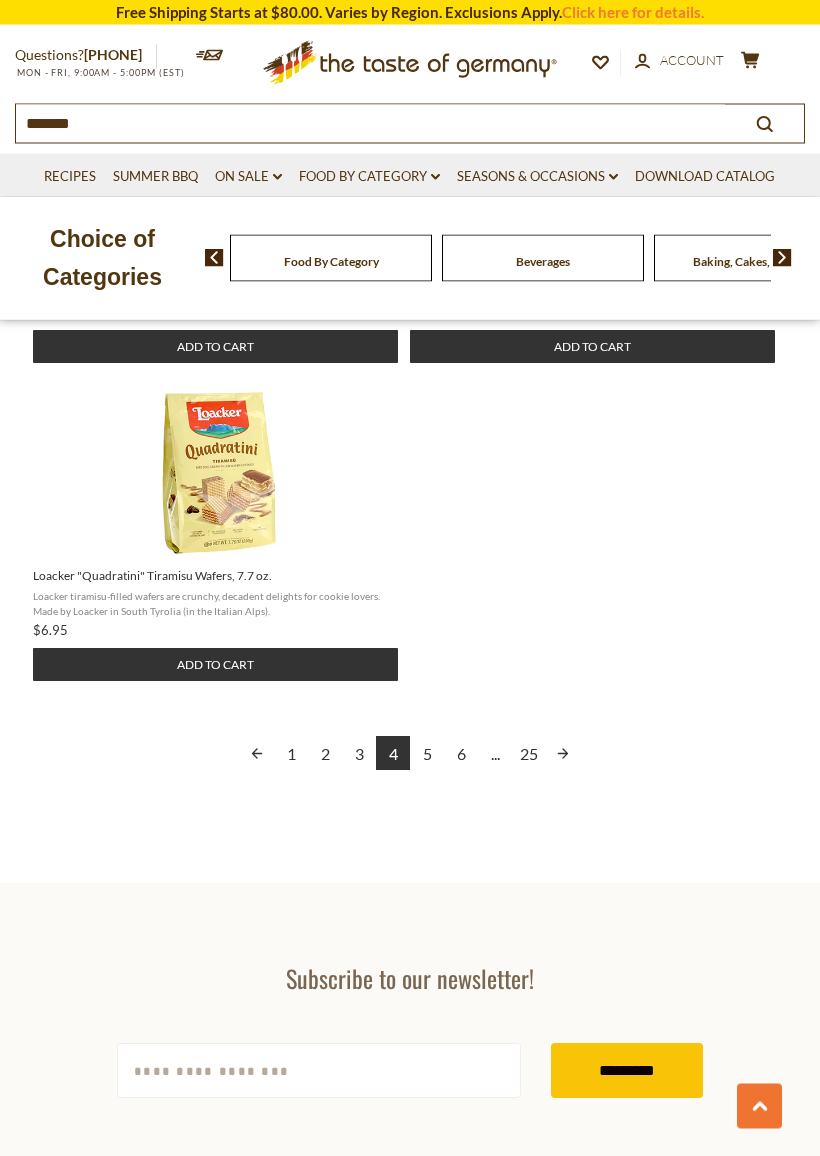 click on "5" at bounding box center (427, 754) 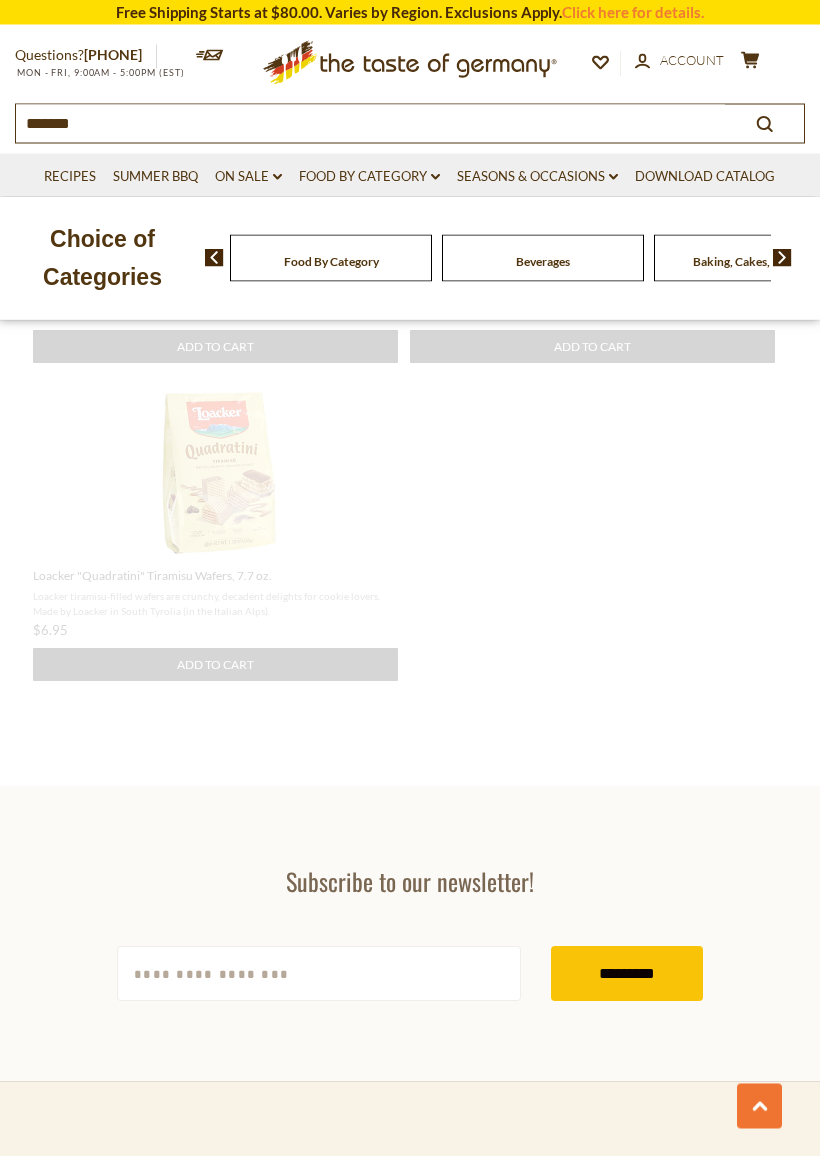scroll, scrollTop: 1515, scrollLeft: 0, axis: vertical 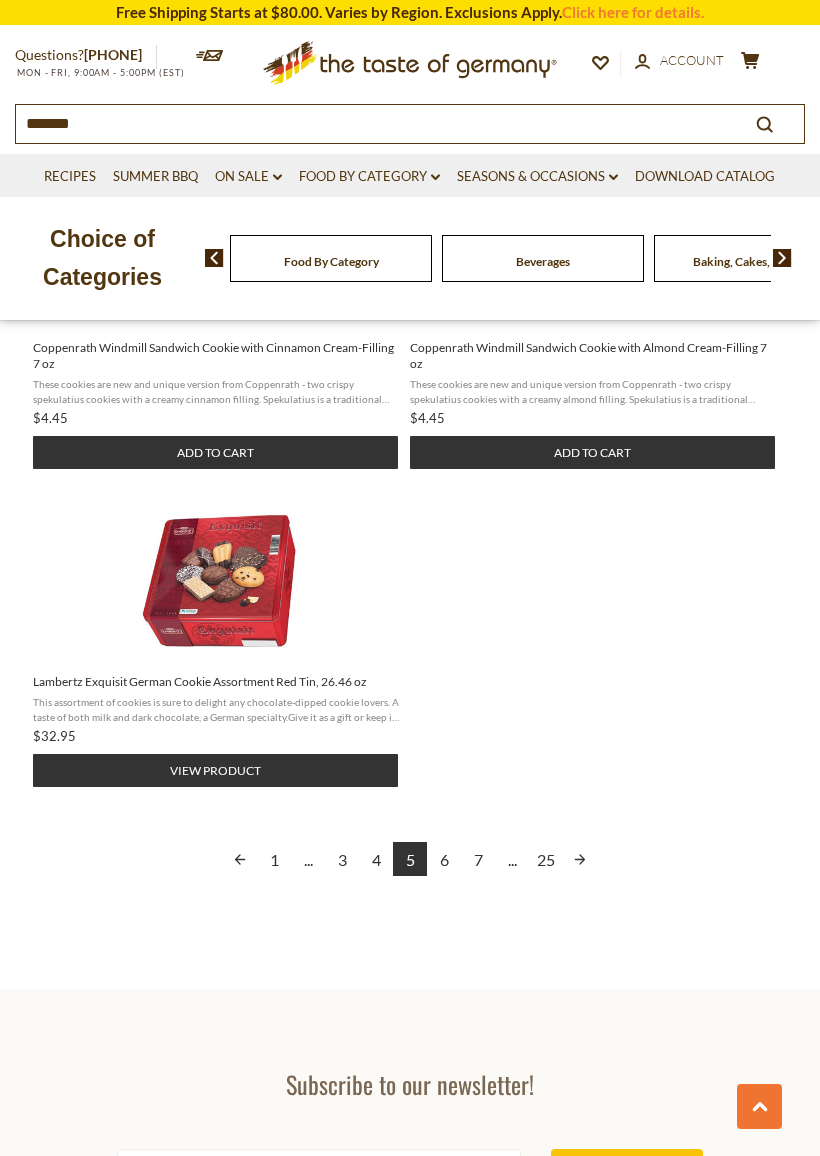 click on "5" at bounding box center [410, 859] 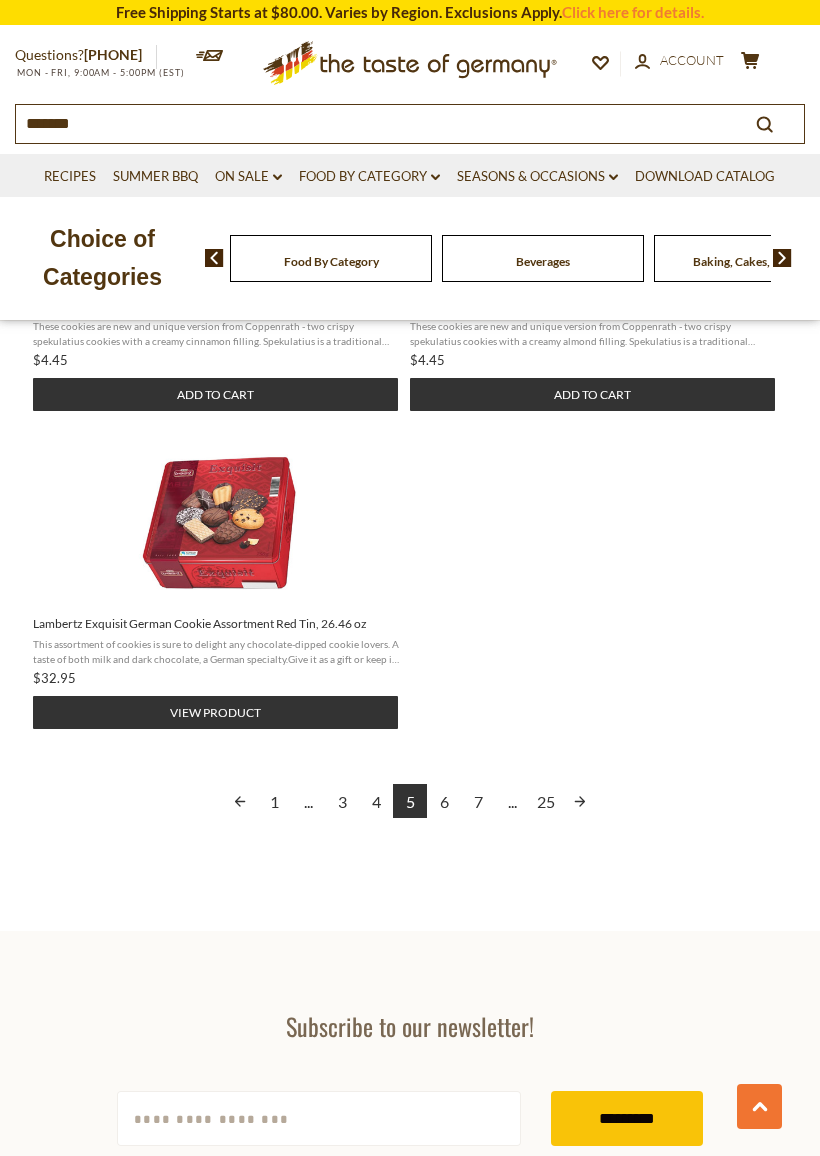 scroll, scrollTop: 2549, scrollLeft: 0, axis: vertical 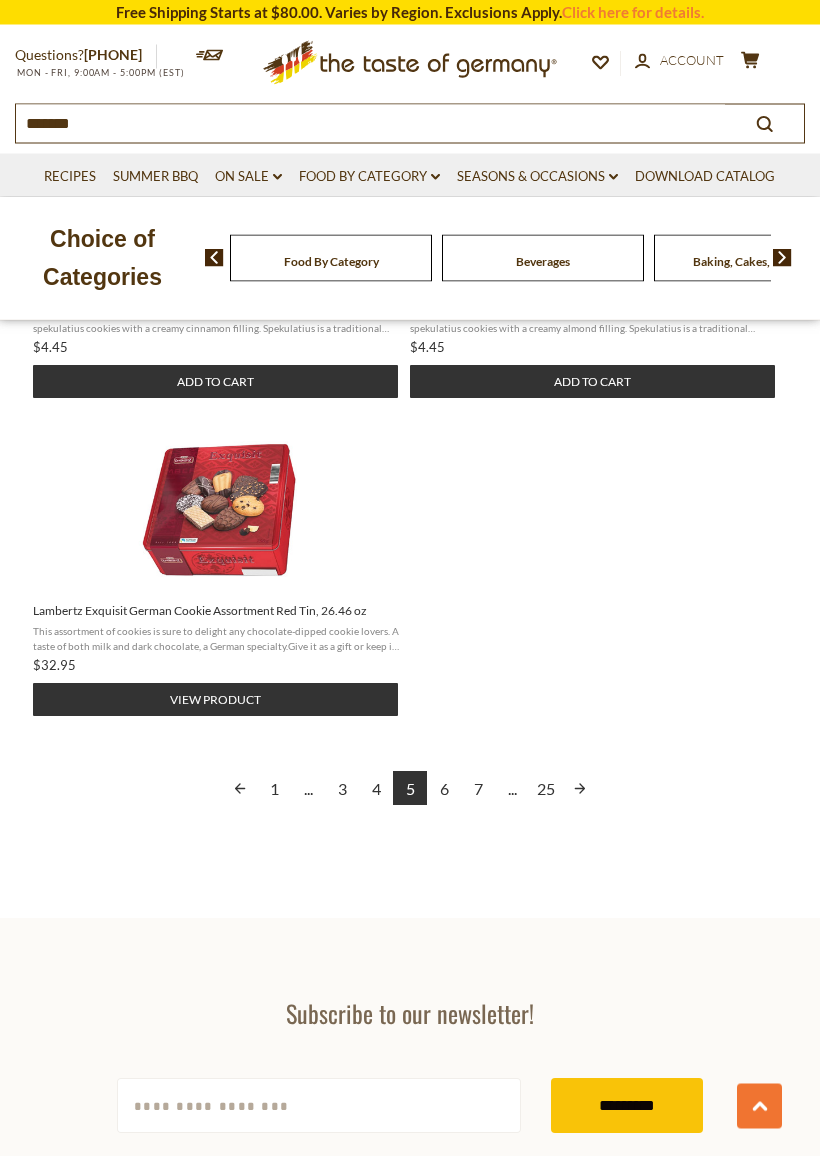 click on "6" at bounding box center [444, 789] 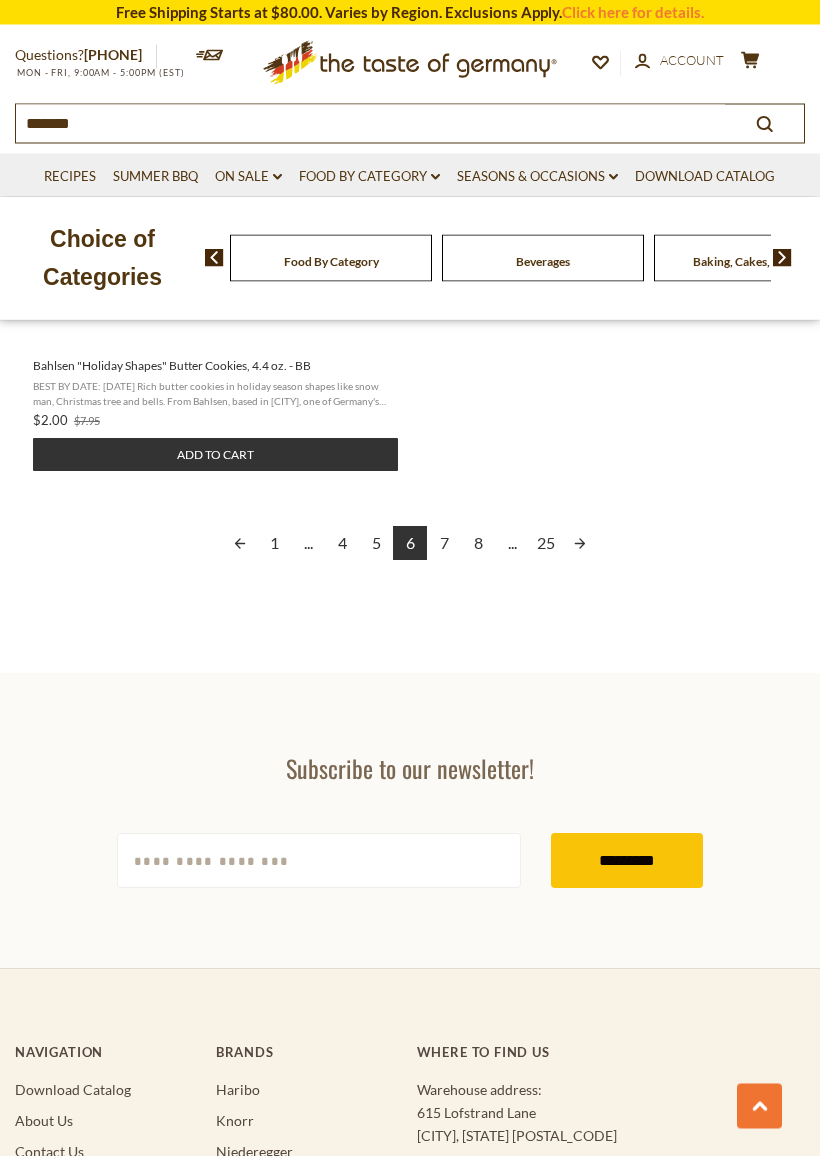 scroll, scrollTop: 2833, scrollLeft: 0, axis: vertical 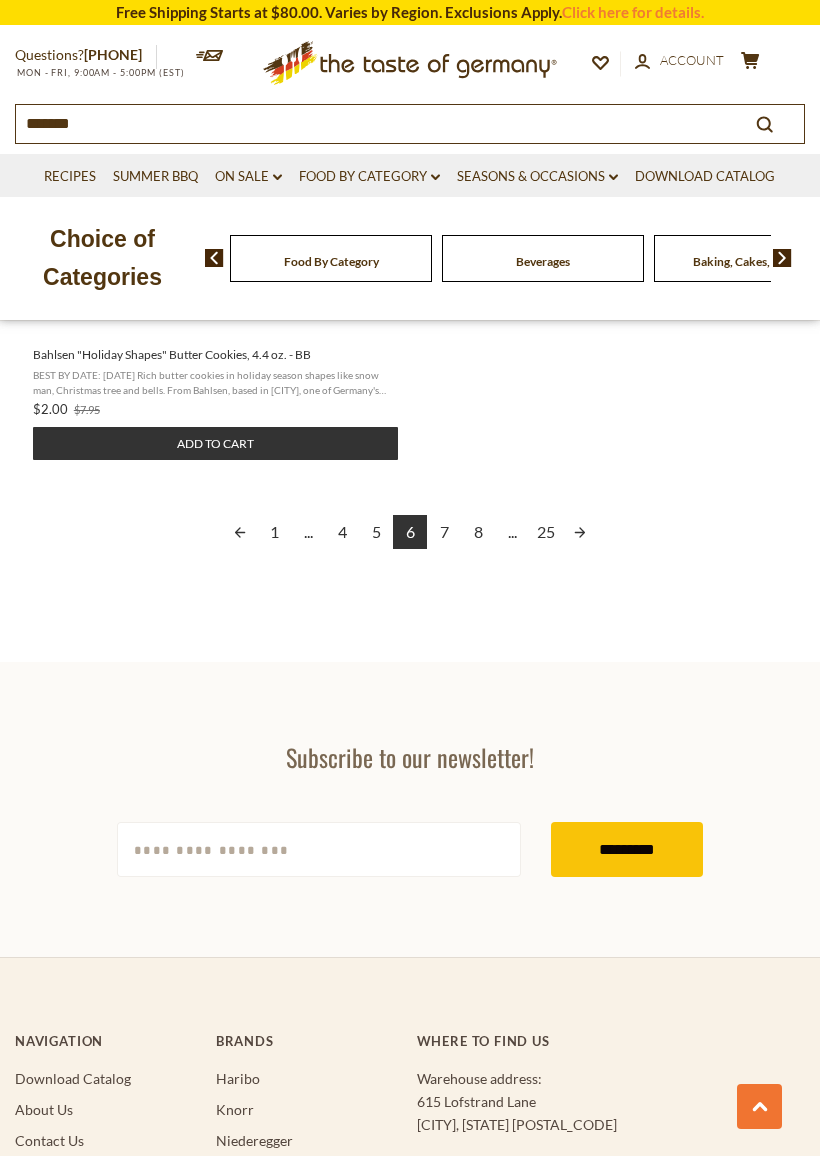 click on "7" at bounding box center [444, 532] 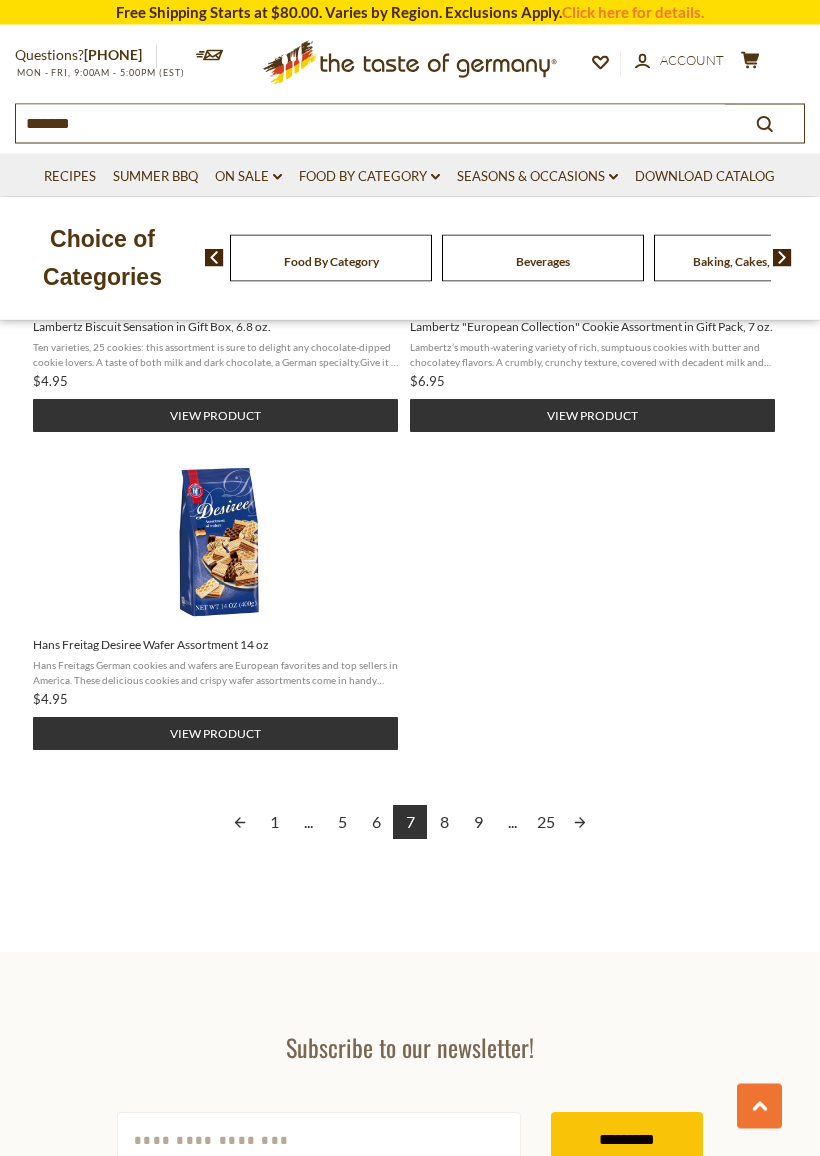 scroll, scrollTop: 2527, scrollLeft: 0, axis: vertical 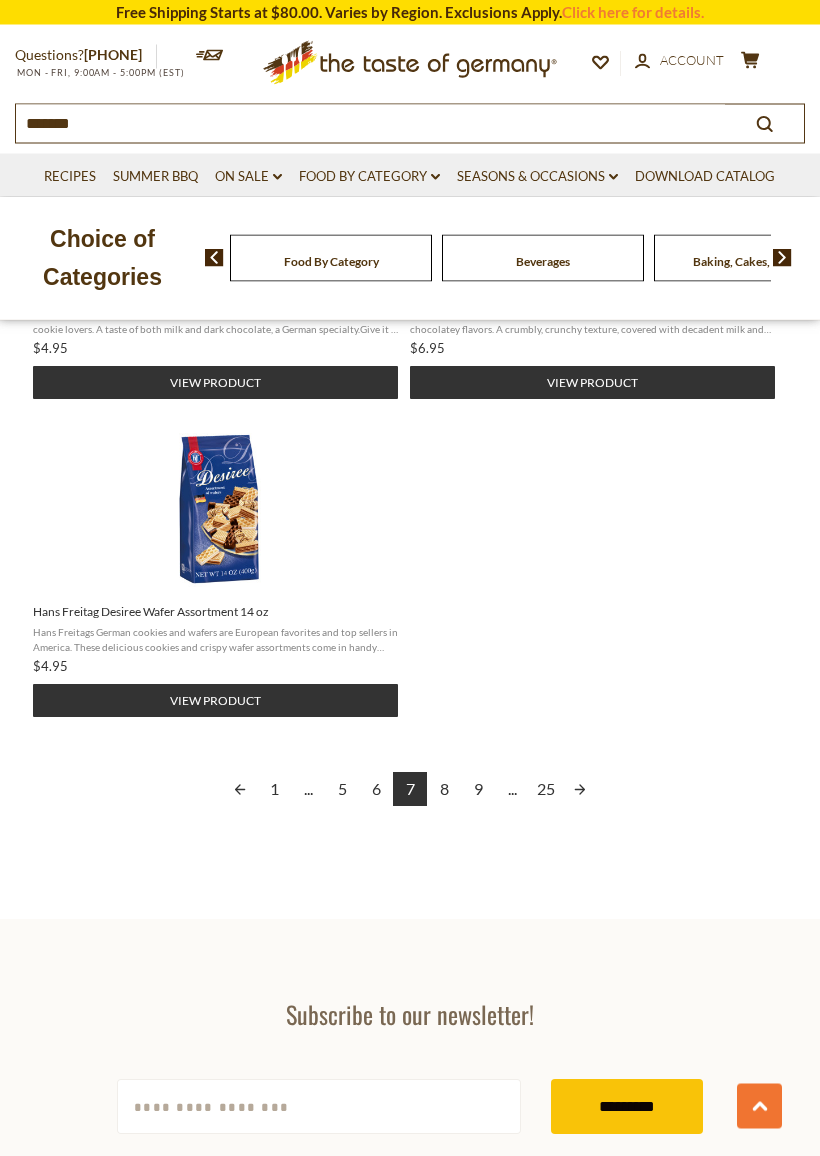 click on "8" at bounding box center (444, 790) 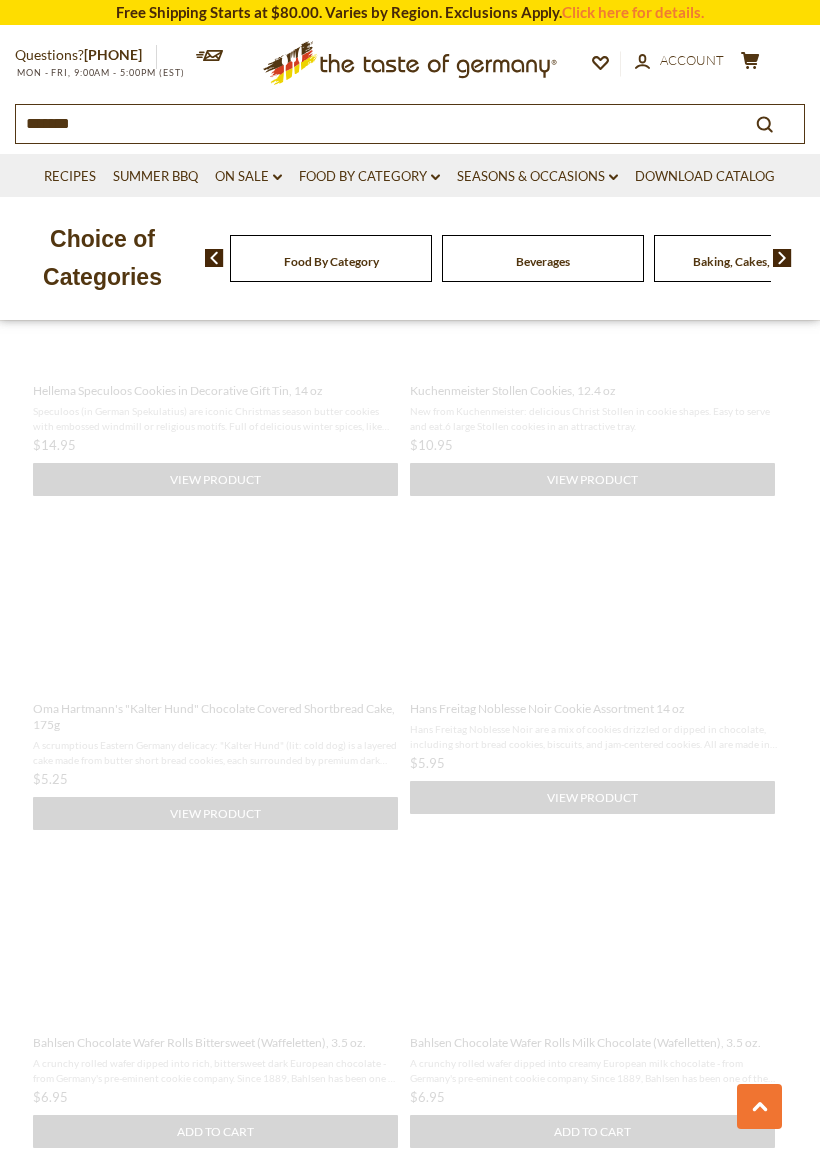 scroll, scrollTop: 283, scrollLeft: 0, axis: vertical 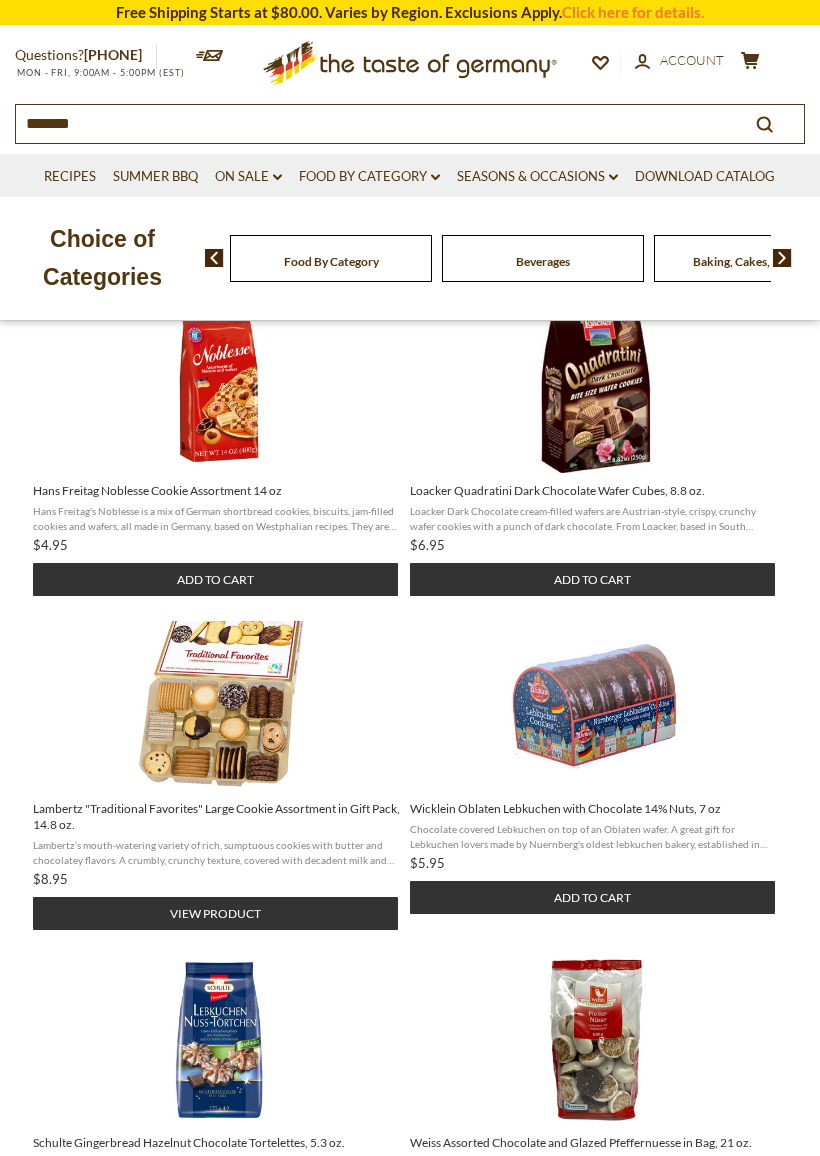 click on "Add to cart" at bounding box center (592, 579) 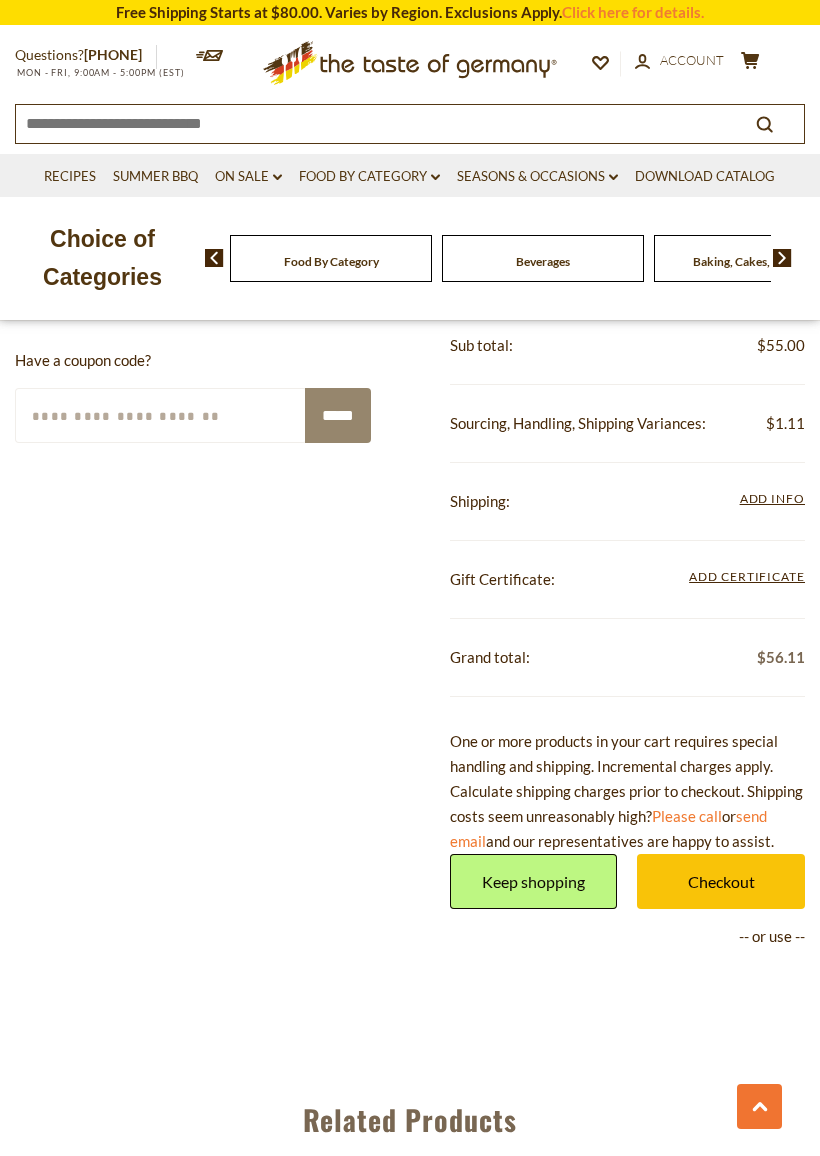 scroll, scrollTop: 1692, scrollLeft: 0, axis: vertical 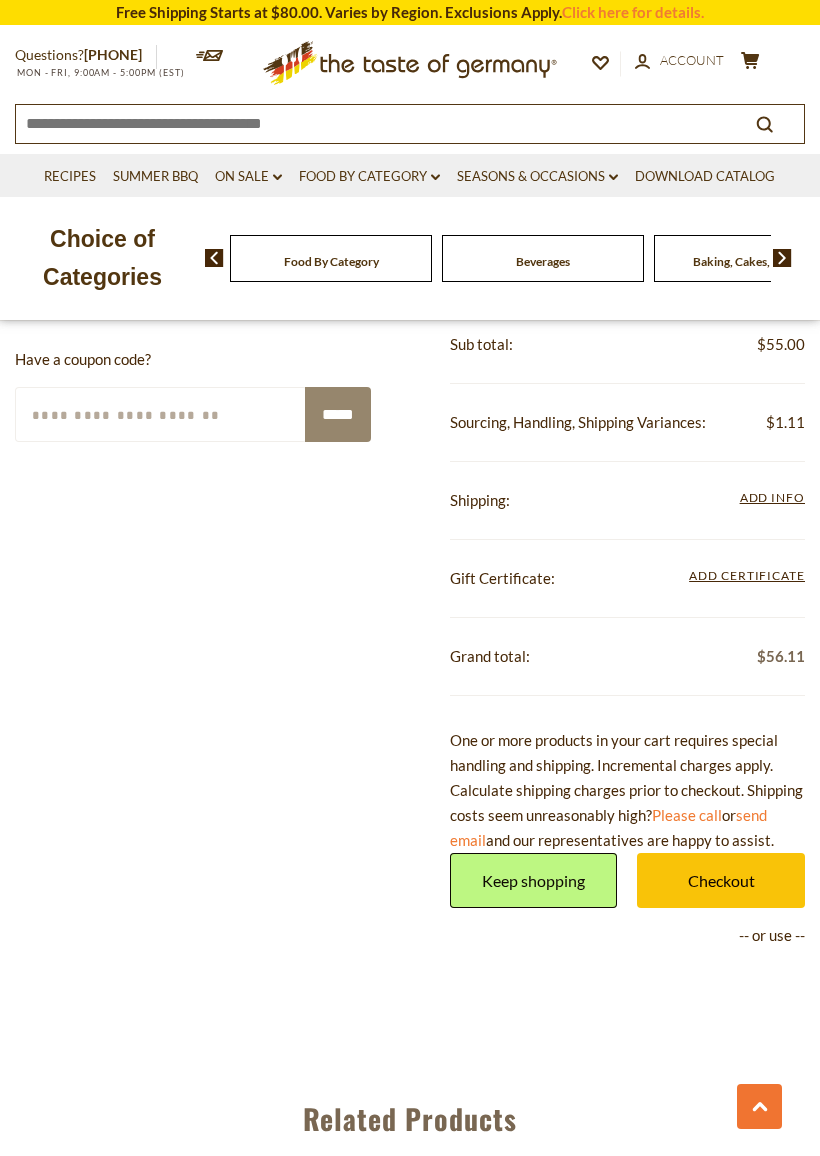 click on "Keep shopping" at bounding box center [534, 880] 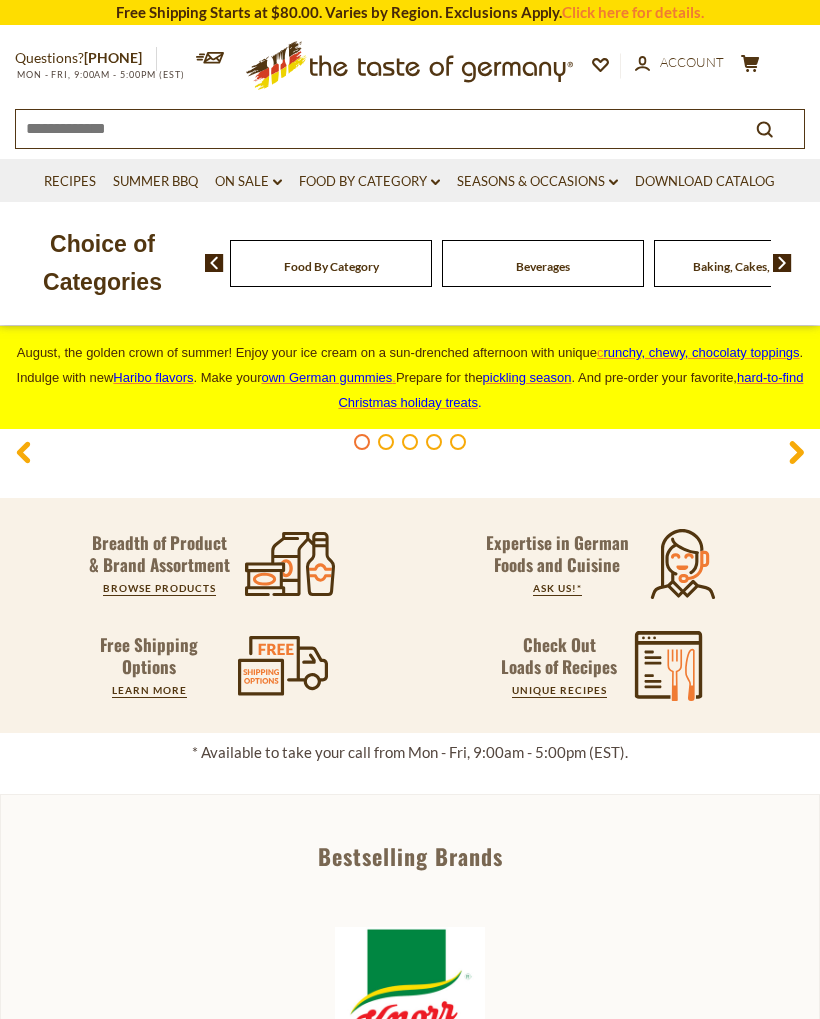 scroll, scrollTop: 0, scrollLeft: 0, axis: both 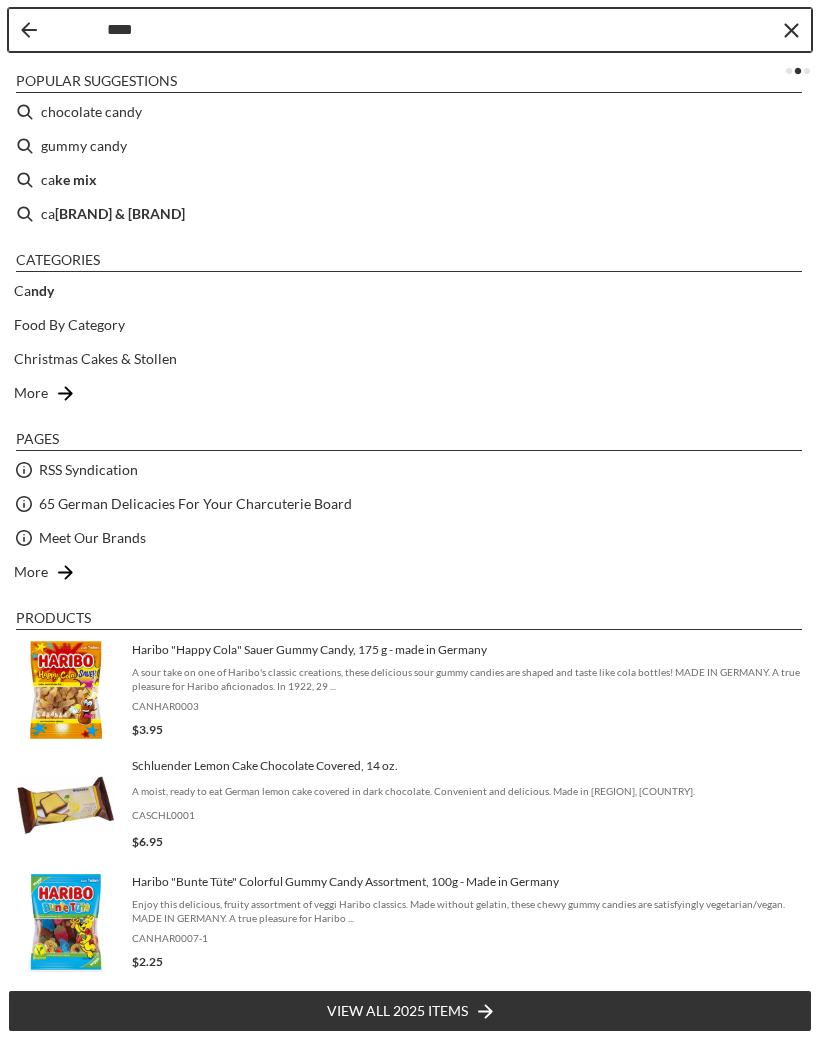 type on "*****" 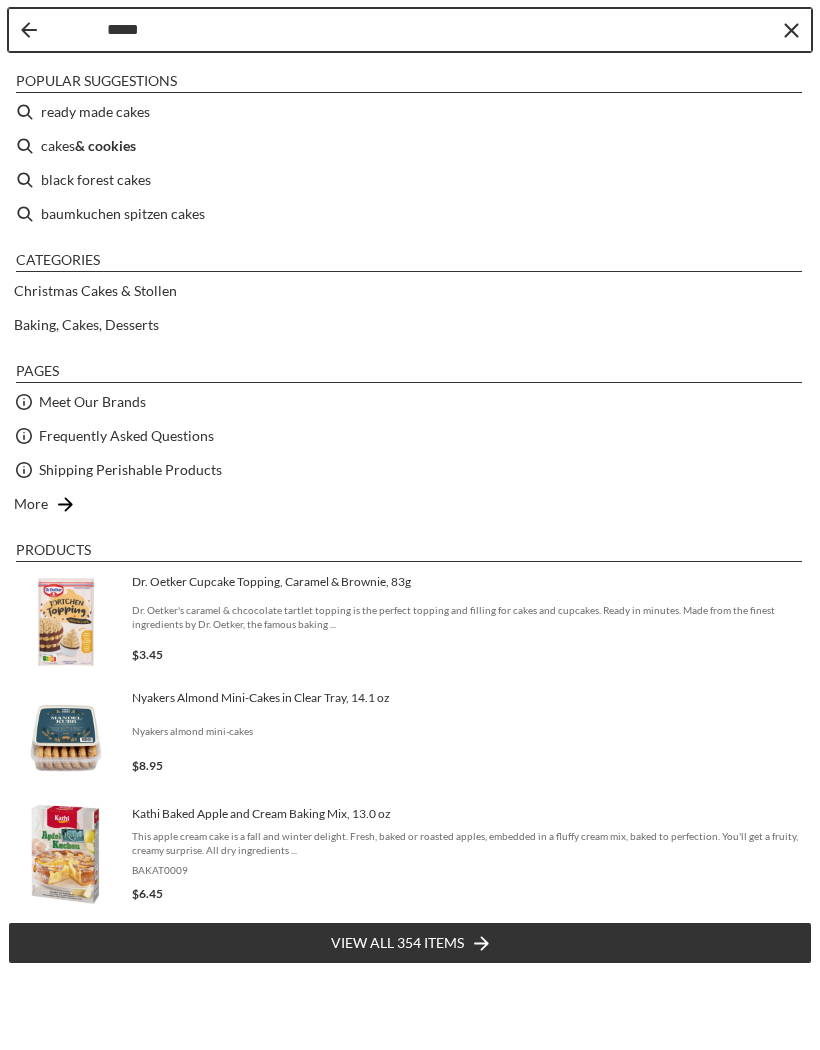 click on "ready made cakes" at bounding box center [410, 112] 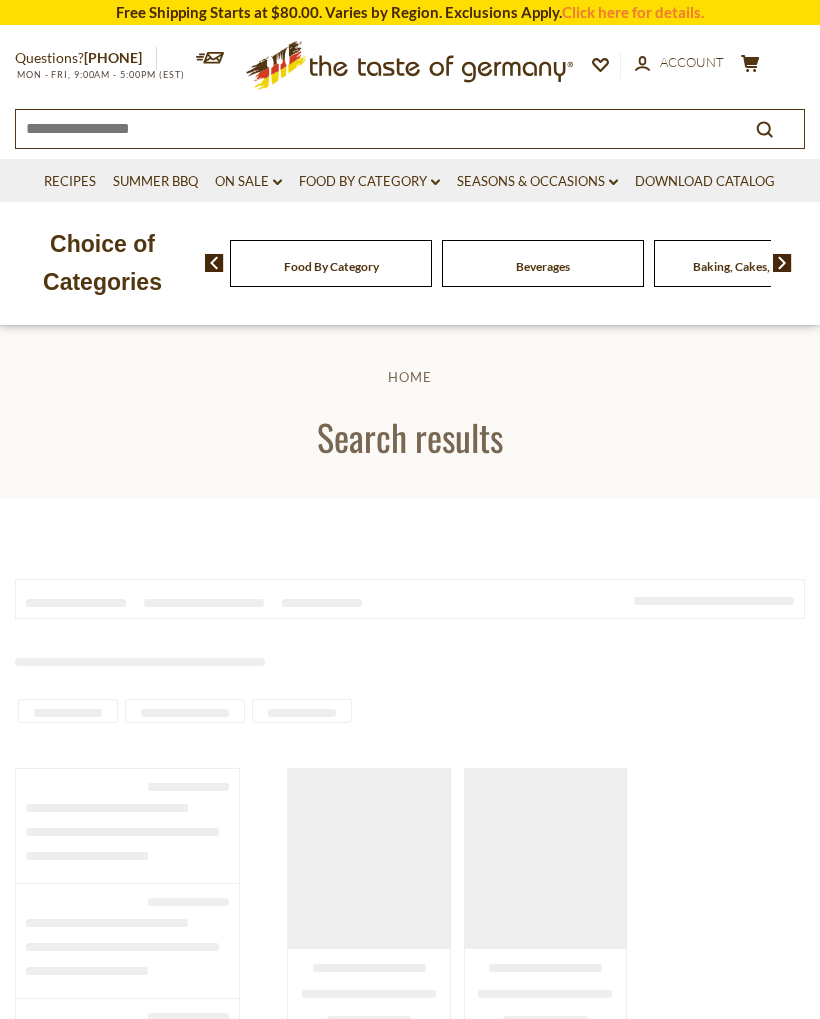 scroll, scrollTop: 0, scrollLeft: 0, axis: both 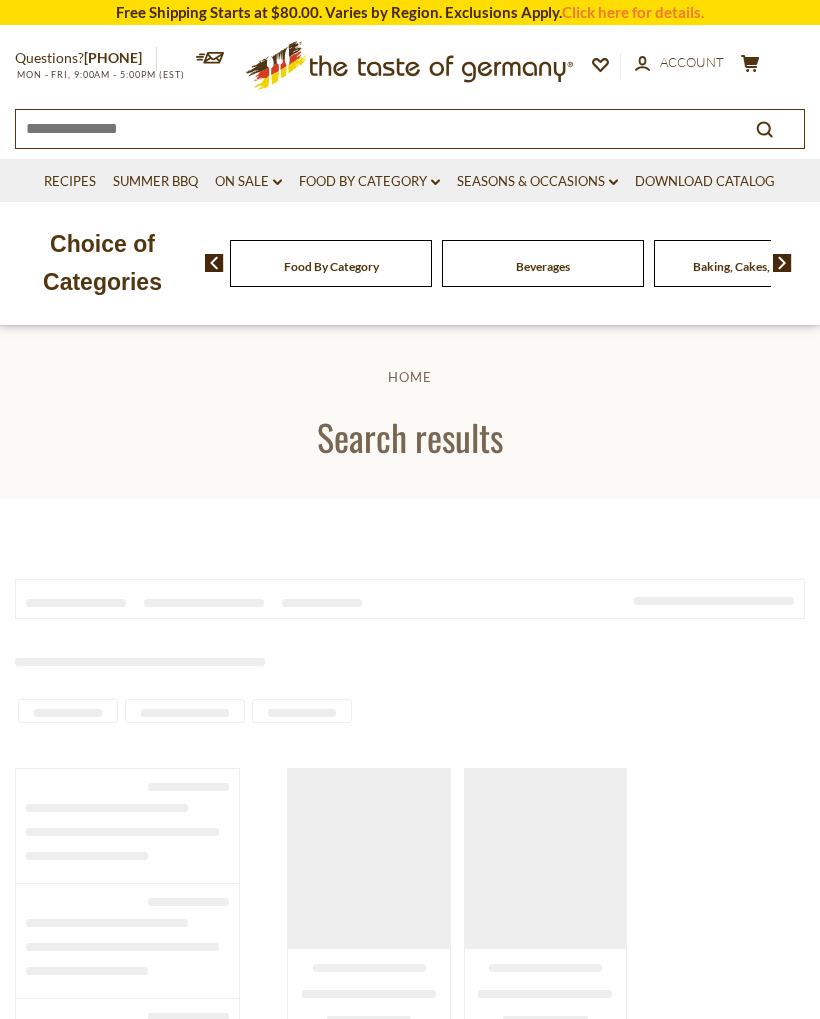 type on "**********" 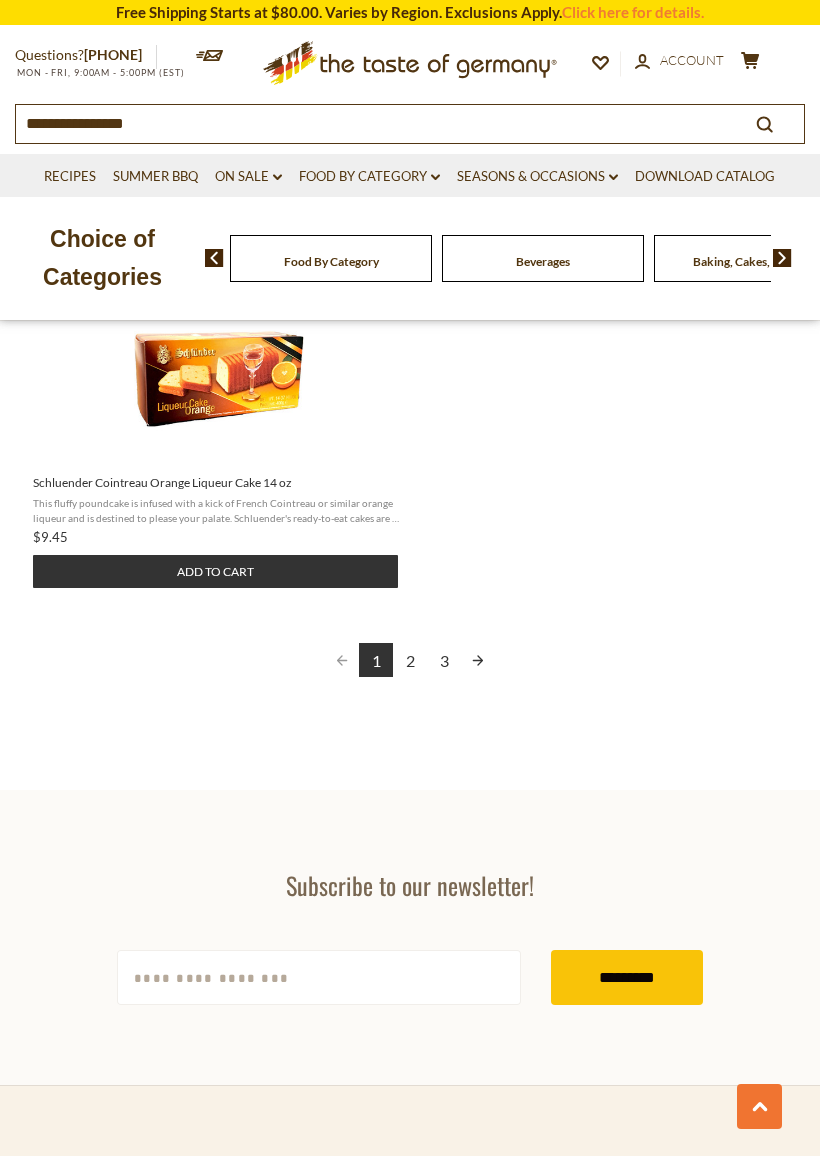 scroll, scrollTop: 2665, scrollLeft: 0, axis: vertical 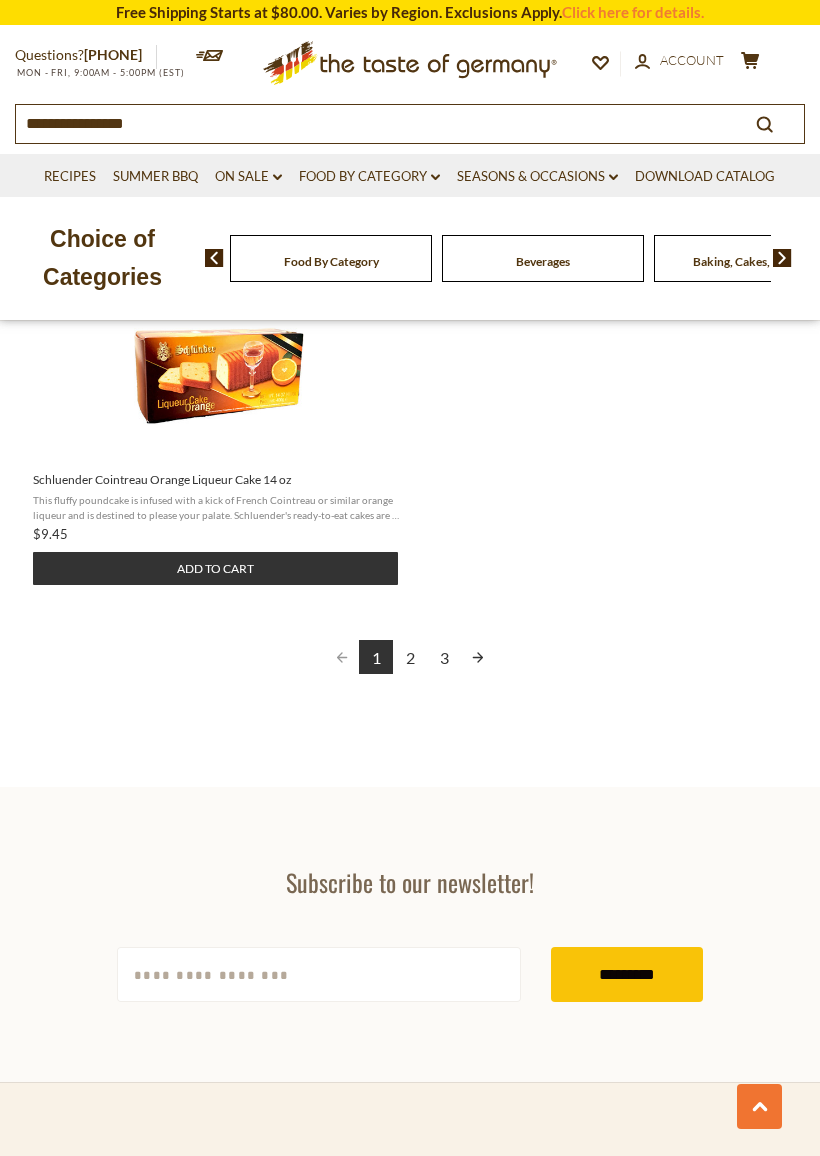 click on "2" at bounding box center [410, 657] 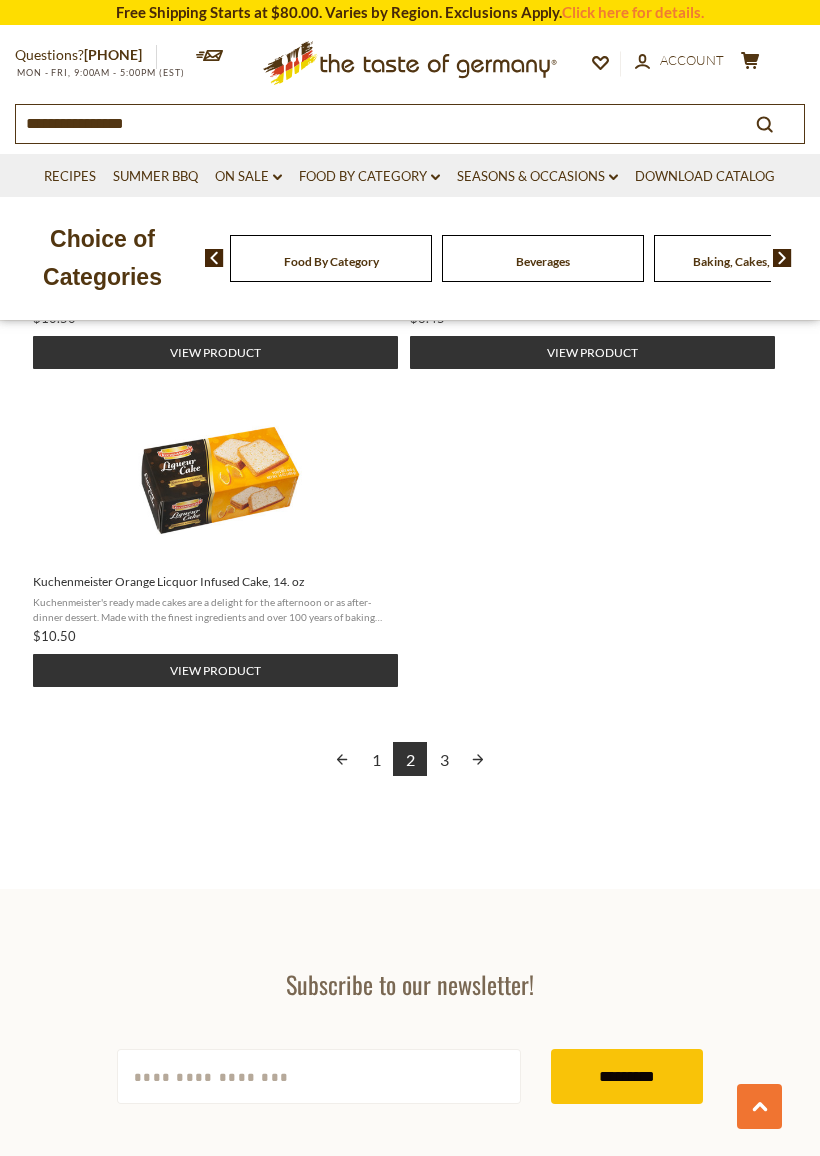 scroll, scrollTop: 2602, scrollLeft: 0, axis: vertical 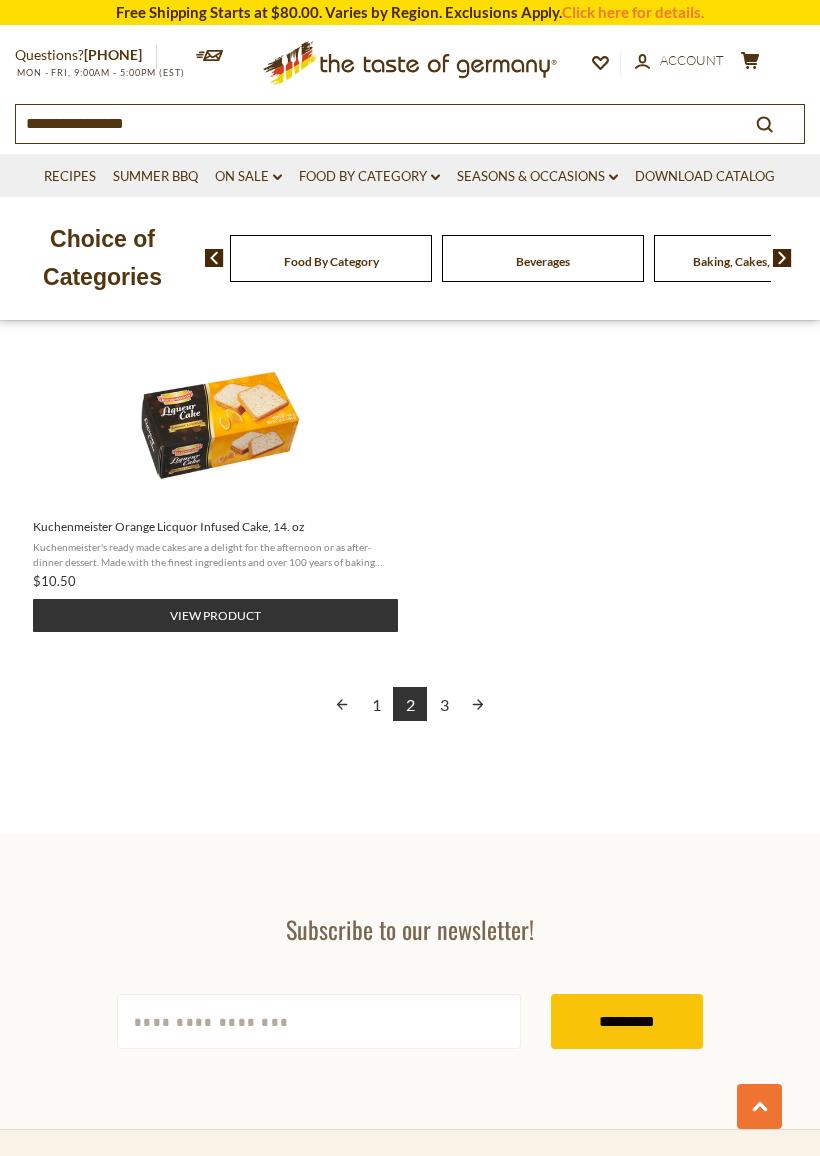 click at bounding box center (478, 704) 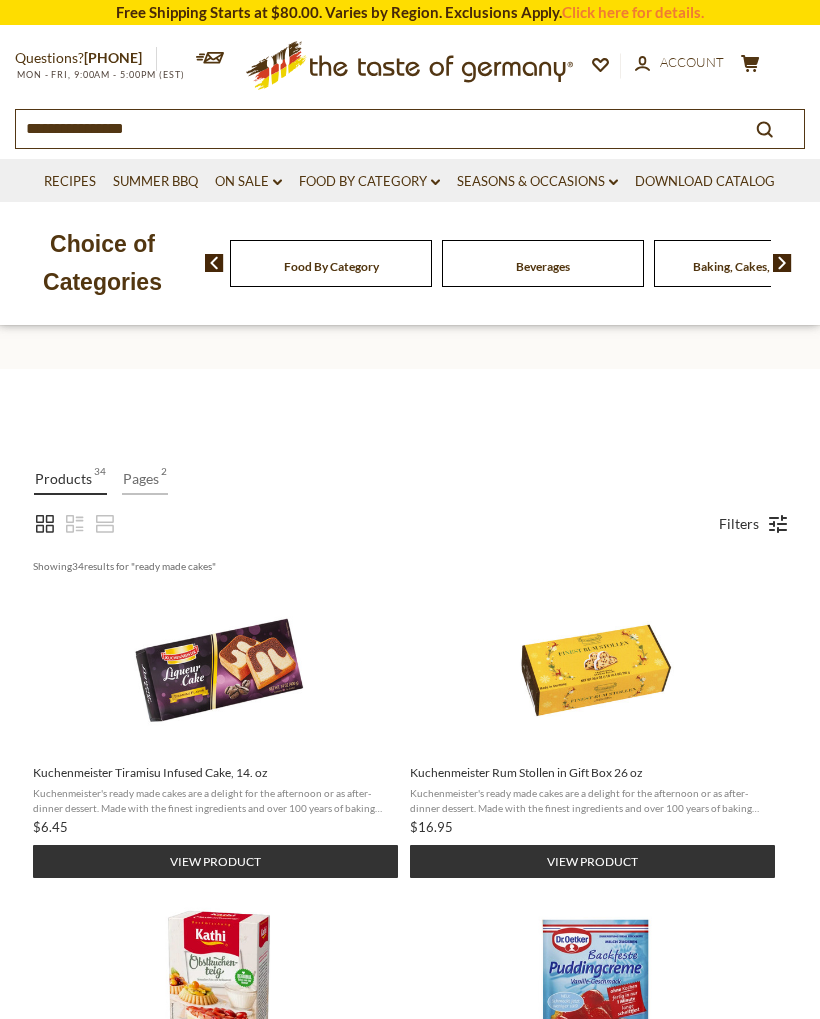 scroll, scrollTop: 0, scrollLeft: 0, axis: both 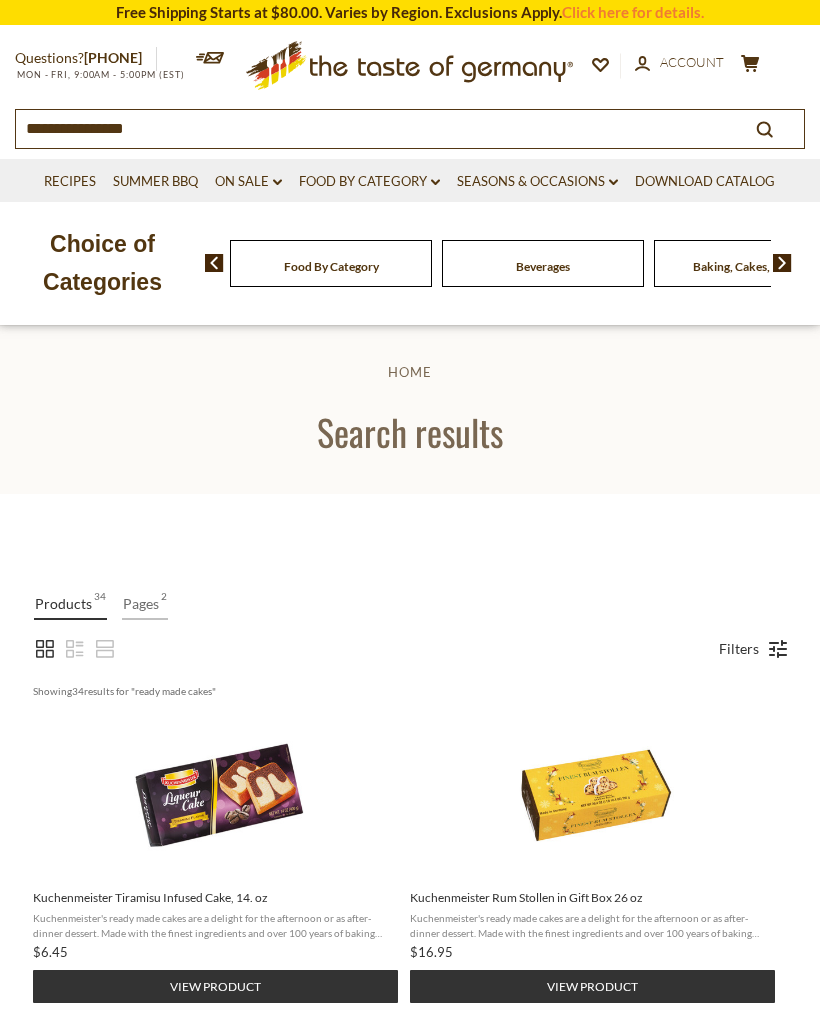 click on "cart" 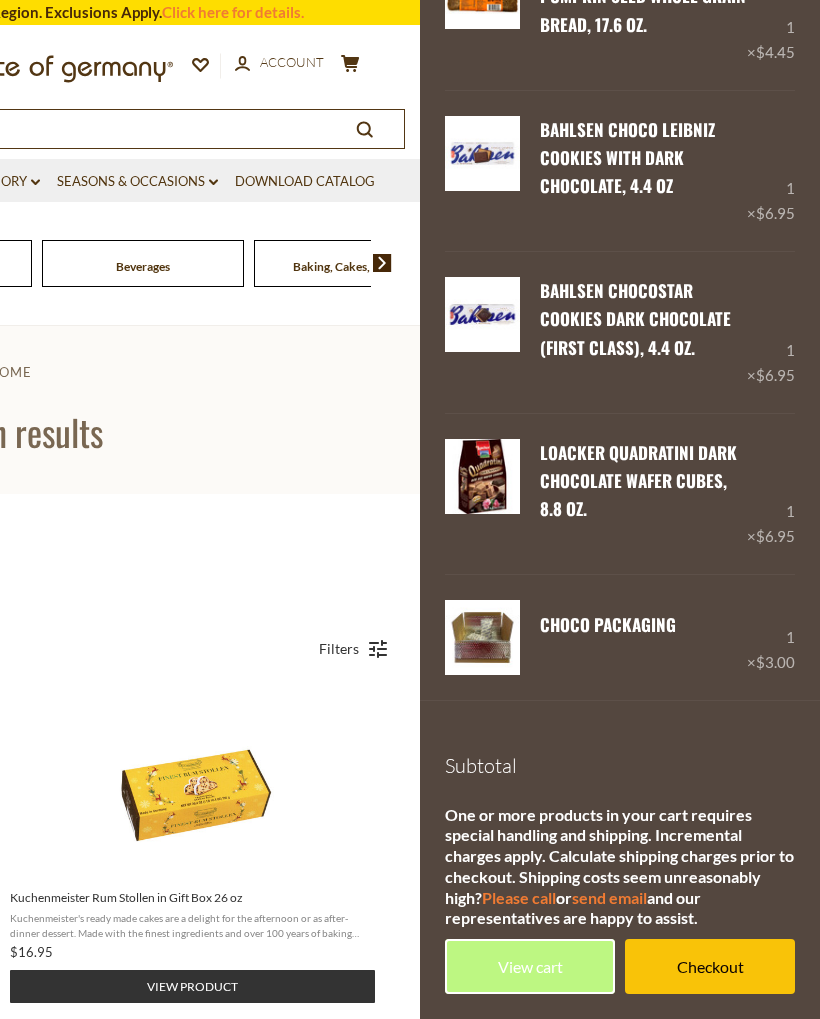 scroll, scrollTop: 739, scrollLeft: 0, axis: vertical 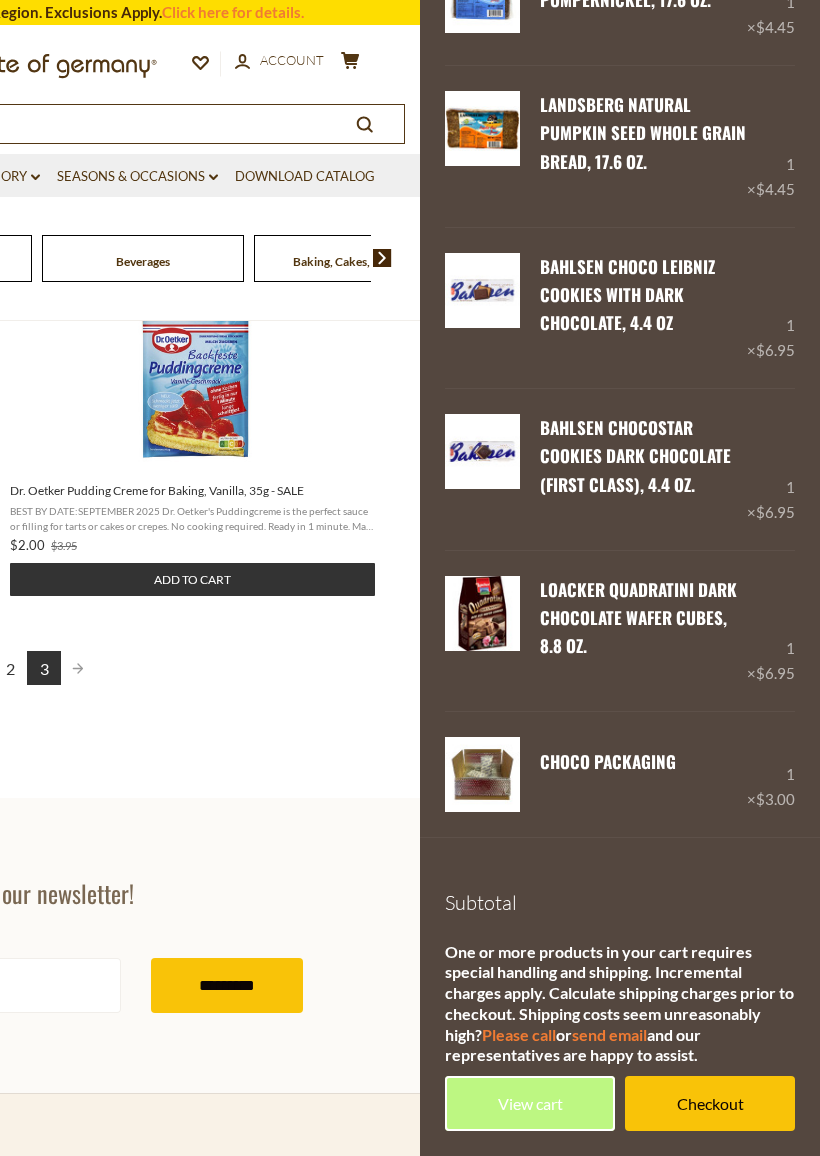 click on "Checkout" at bounding box center (710, 1103) 